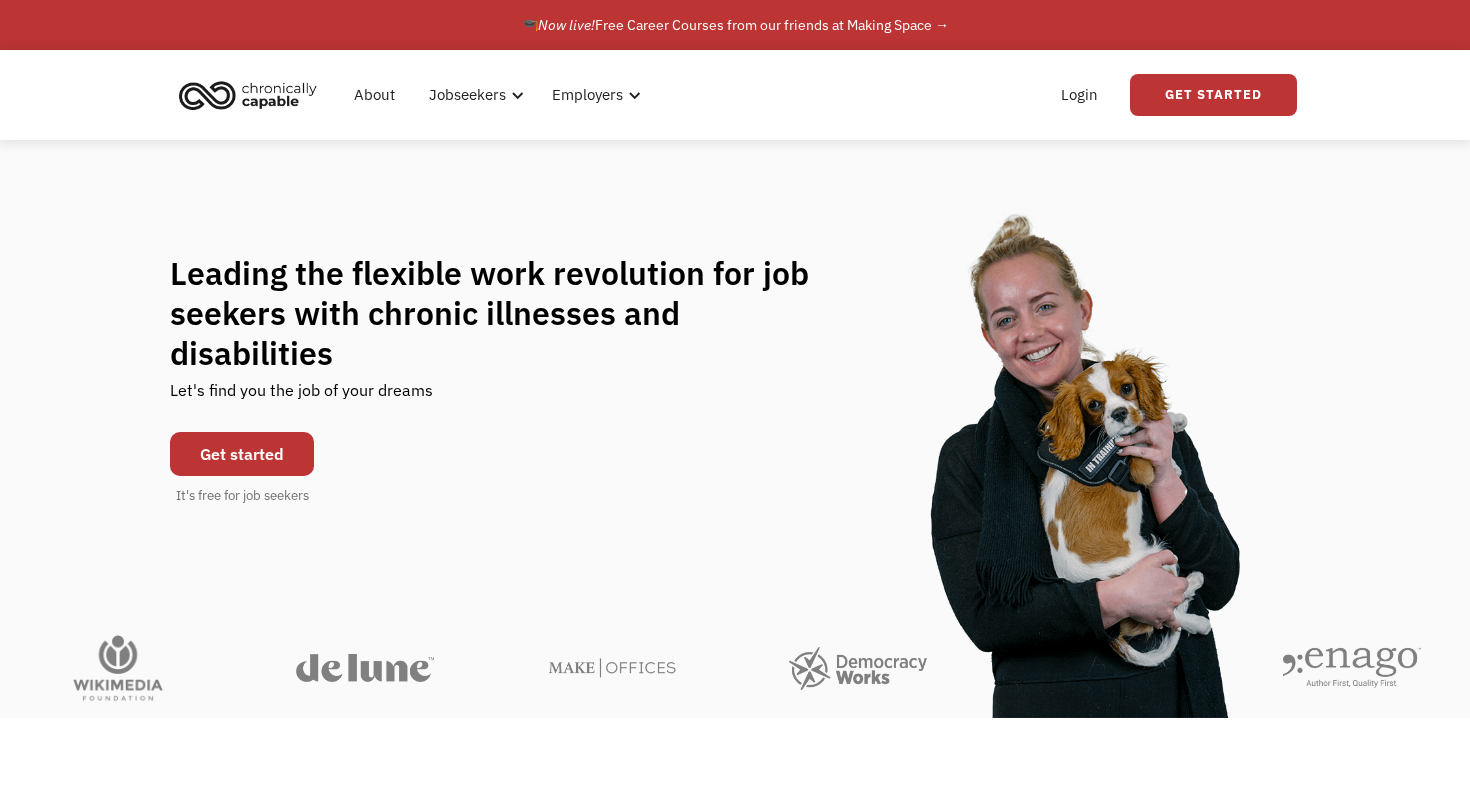 scroll, scrollTop: 0, scrollLeft: 0, axis: both 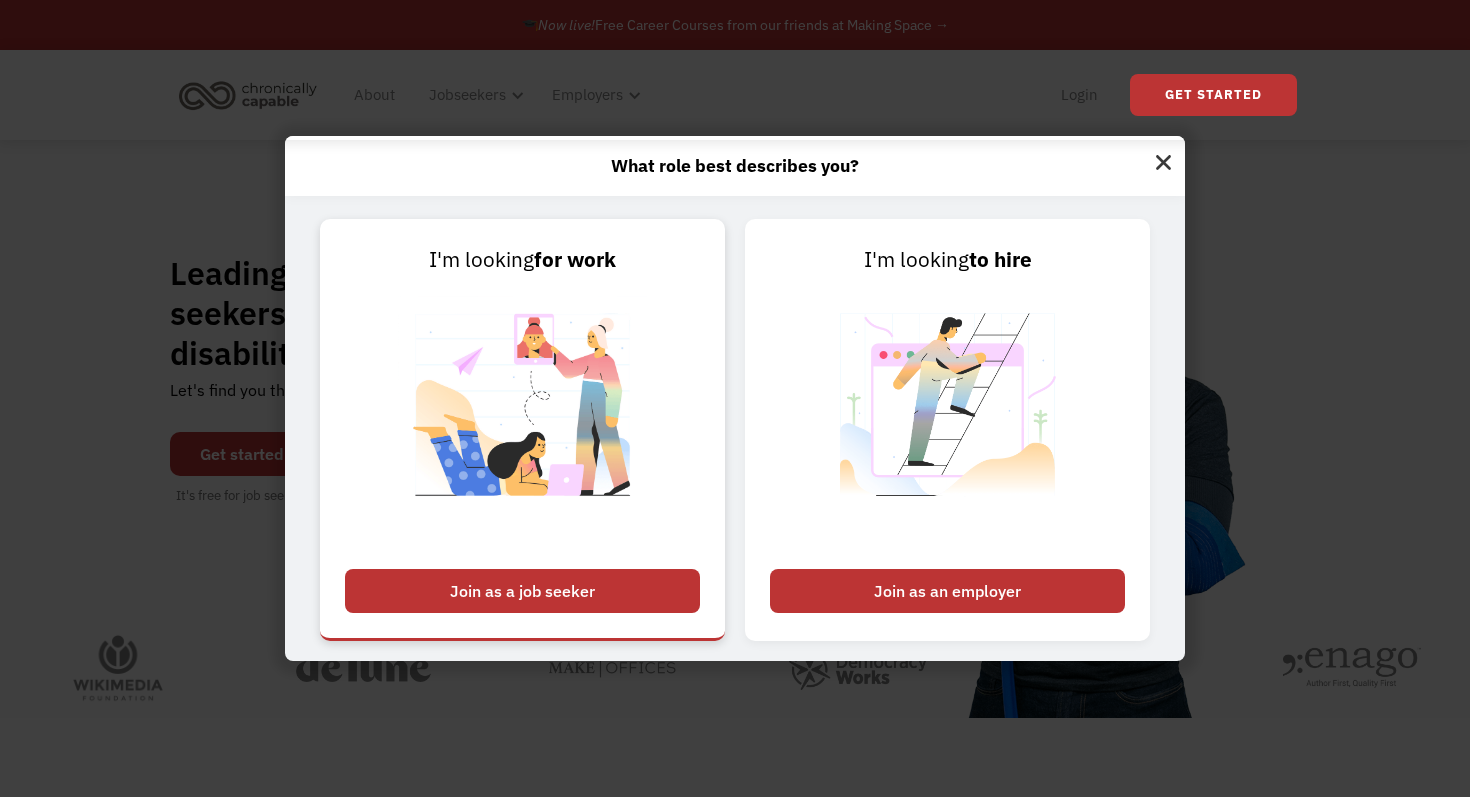 click on "Join as a job seeker" at bounding box center [522, 591] 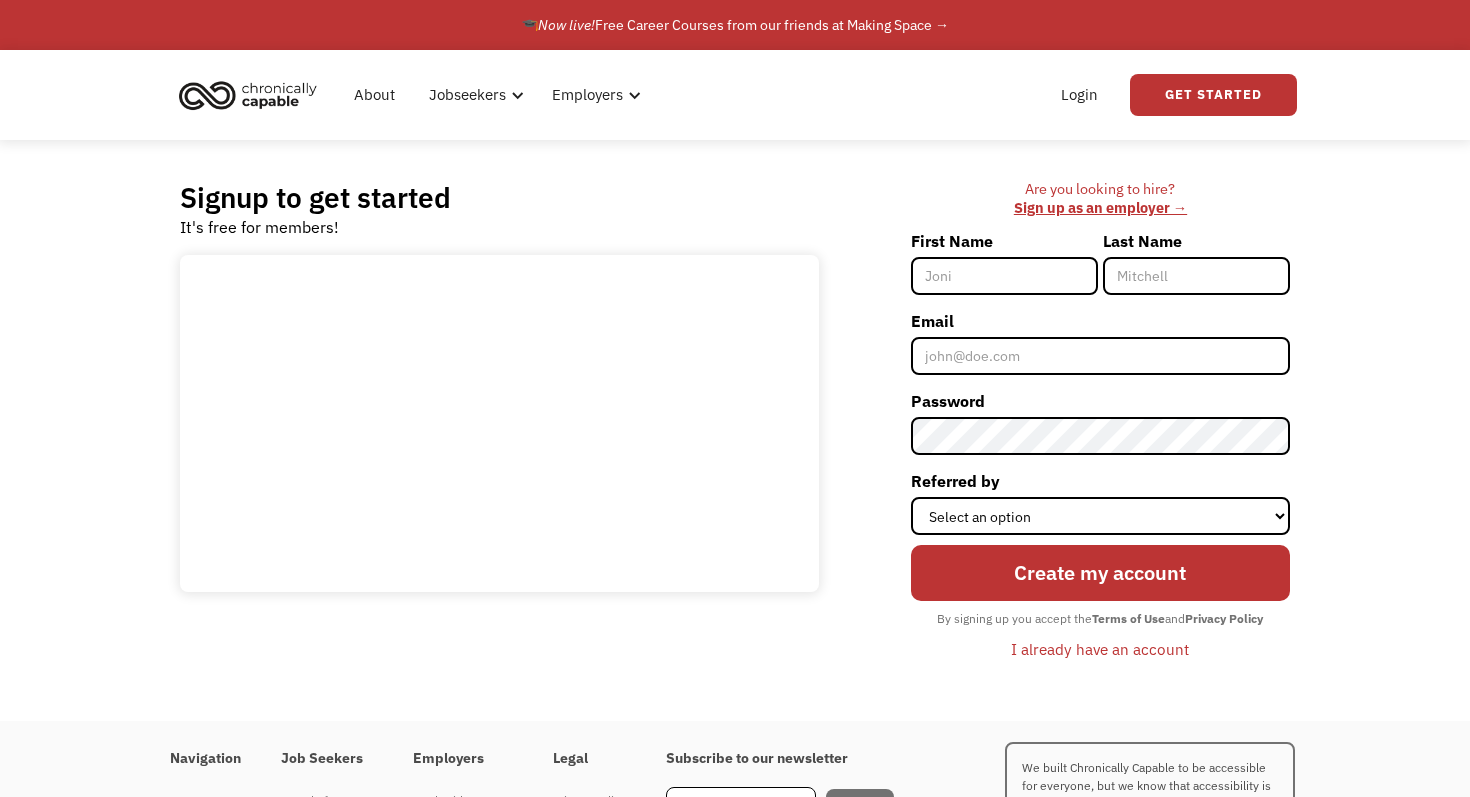 scroll, scrollTop: 0, scrollLeft: 0, axis: both 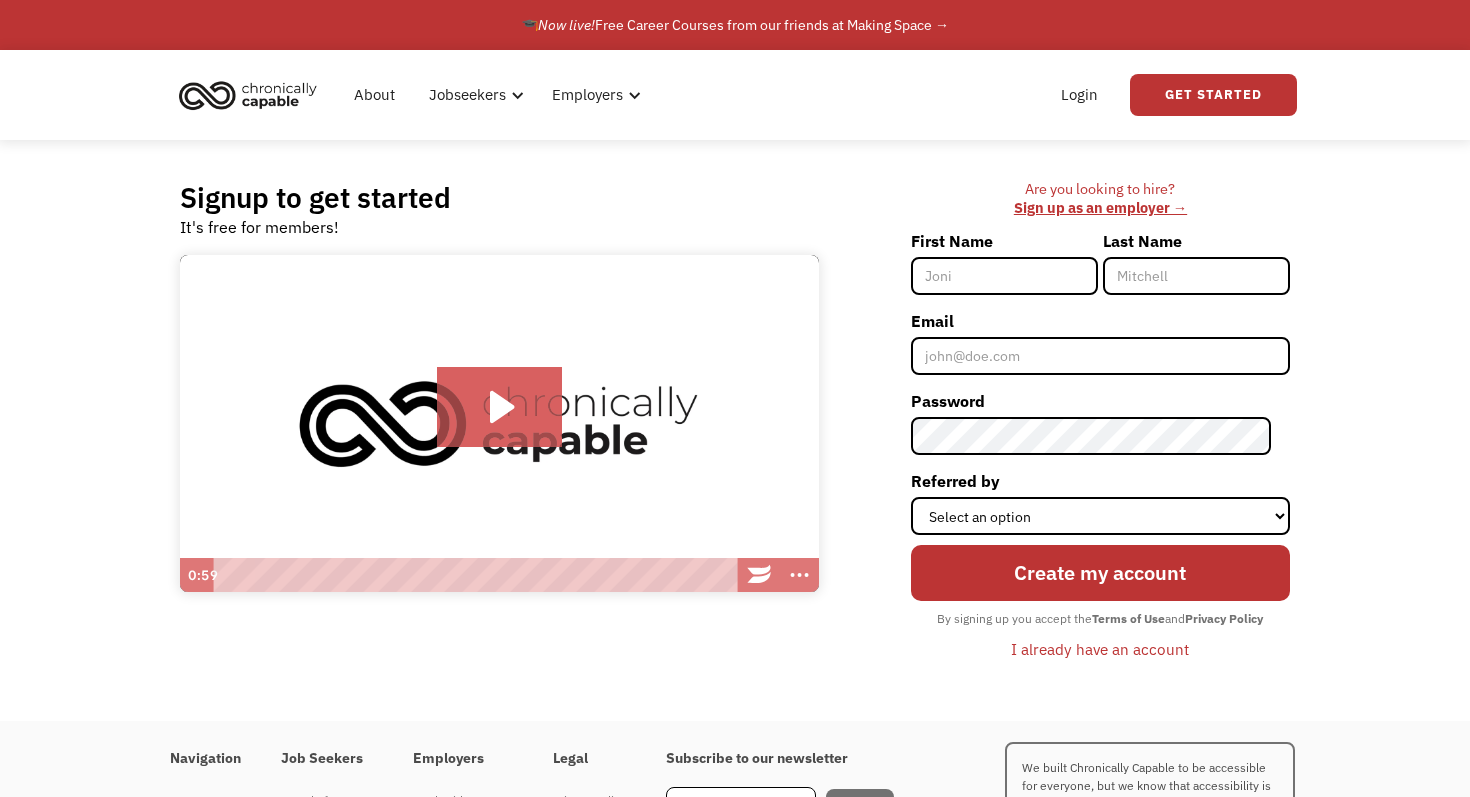 click on "First Name" at bounding box center [1004, 276] 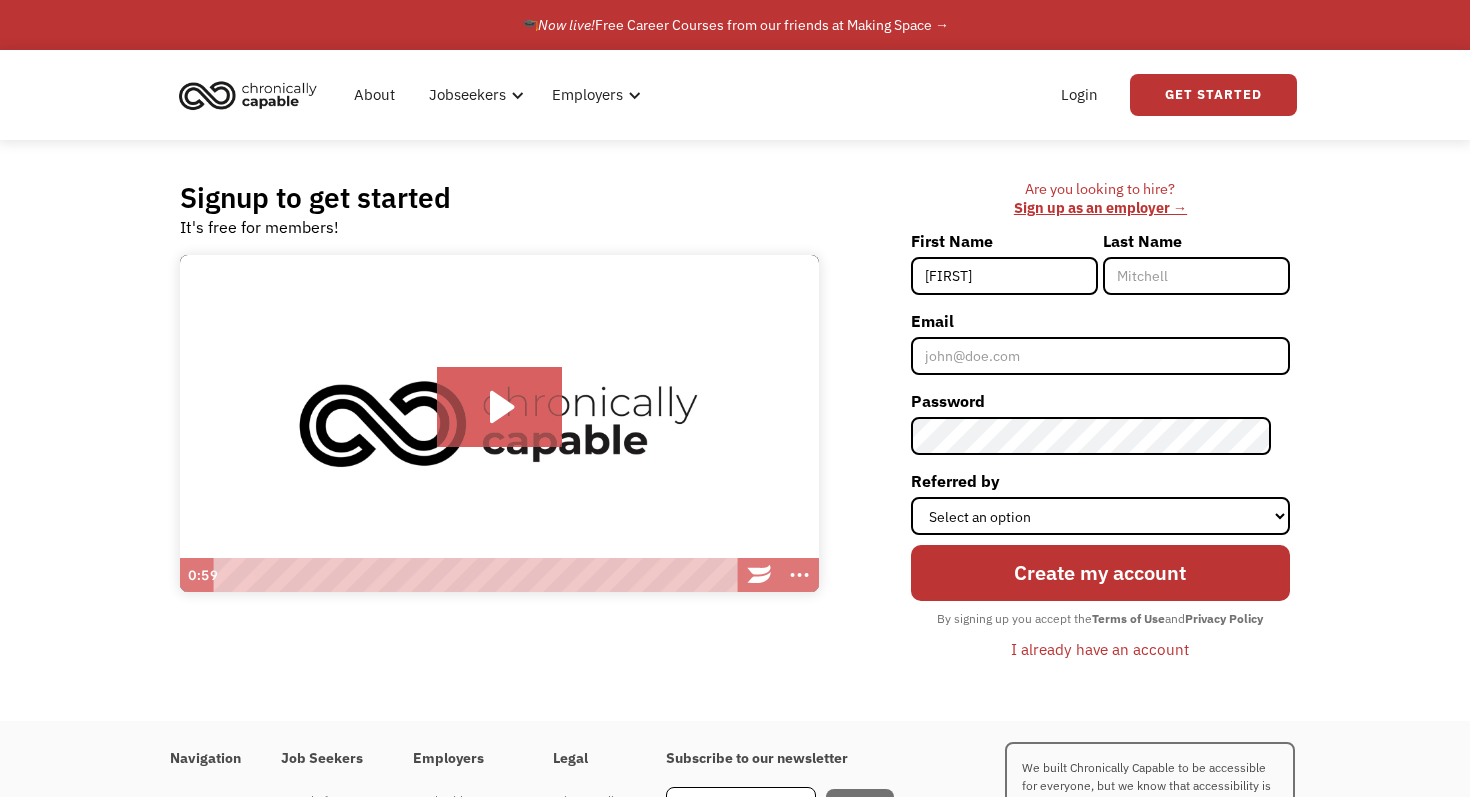 type on "[NAME]" 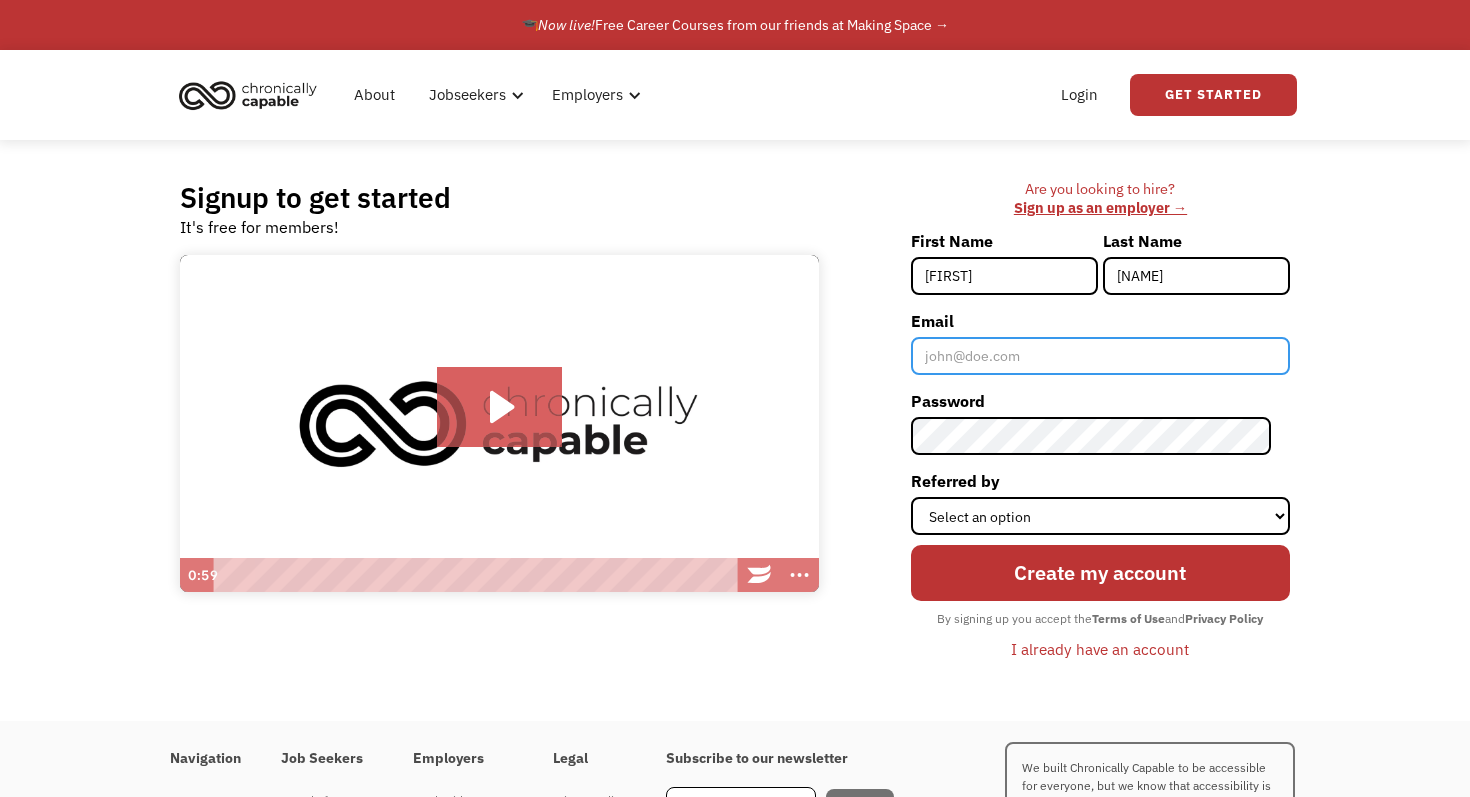 click on "Email" at bounding box center [1100, 356] 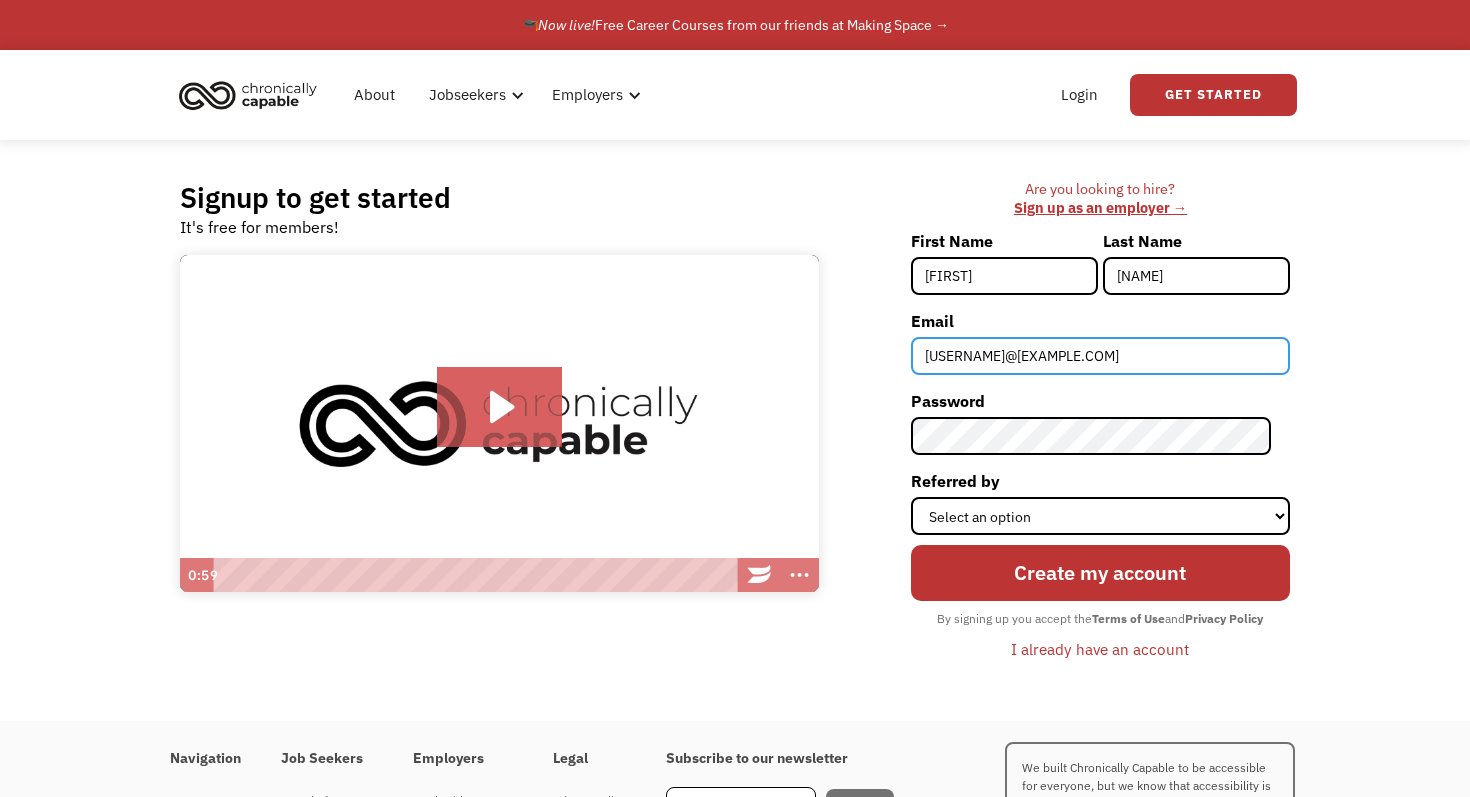 type on "jbrt0426@gmail.com" 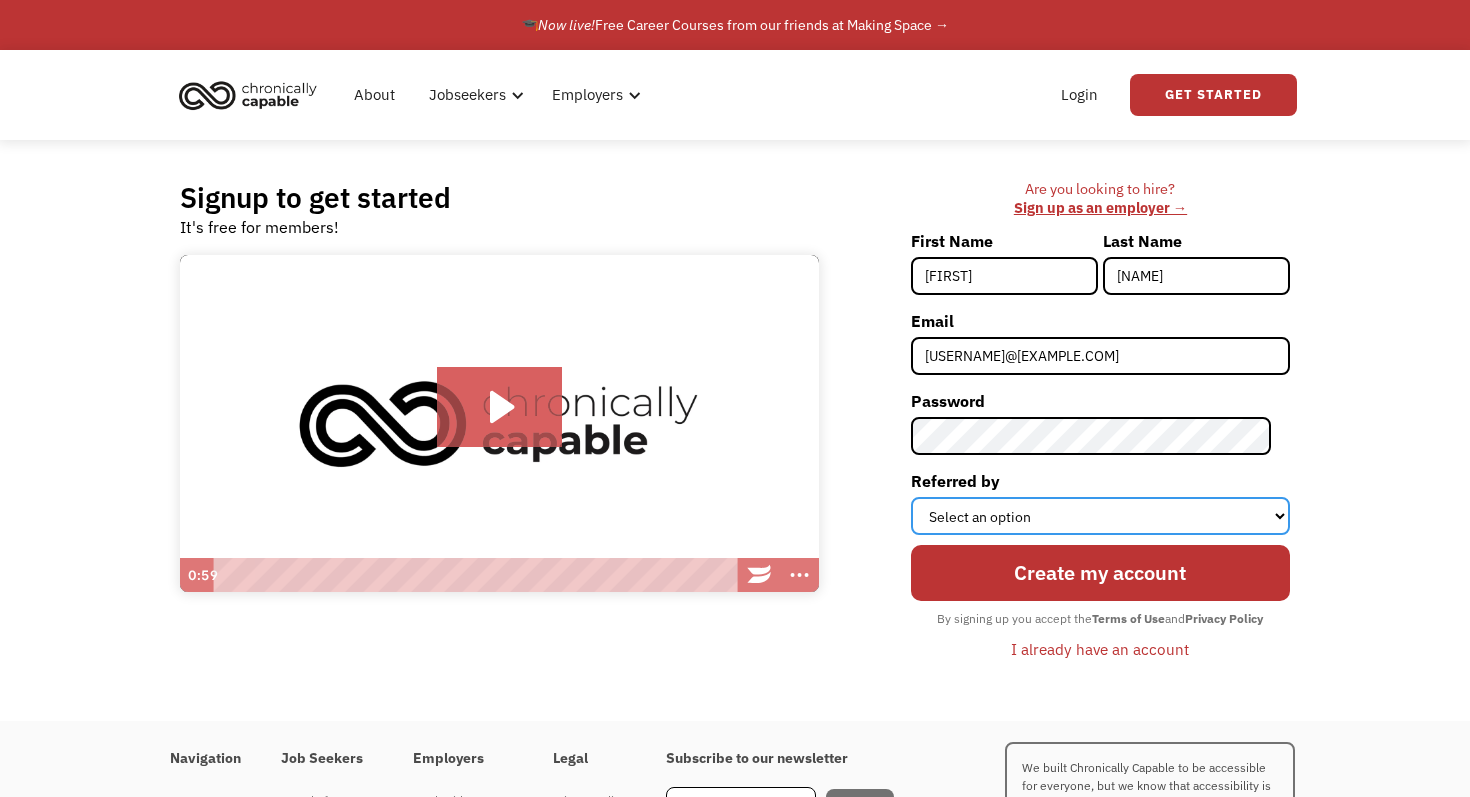 click on "Select an option Instagram Facebook Twitter Search Engine News Article Word of Mouth Employer Other" at bounding box center [1100, 516] 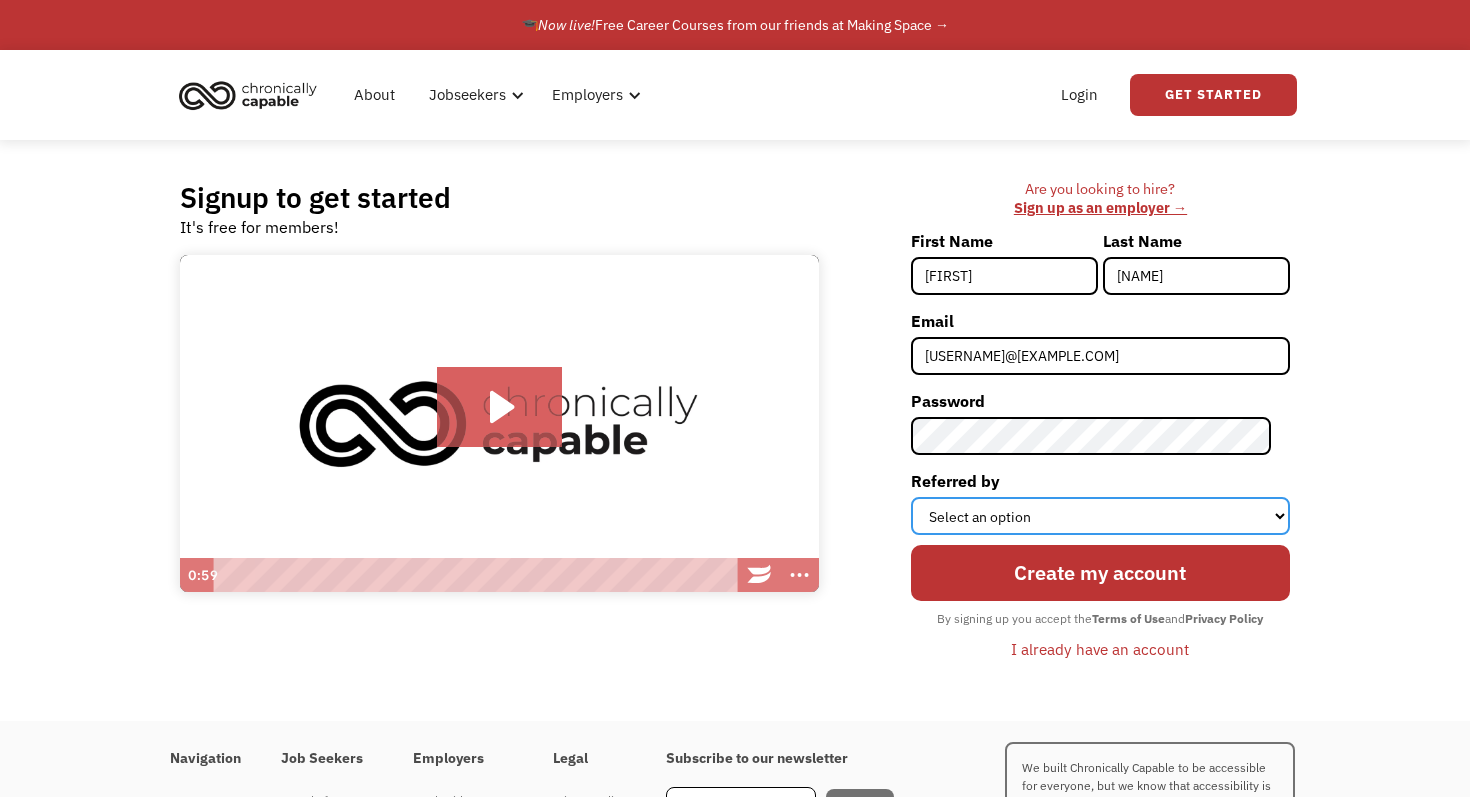 select on "Word of Mouth" 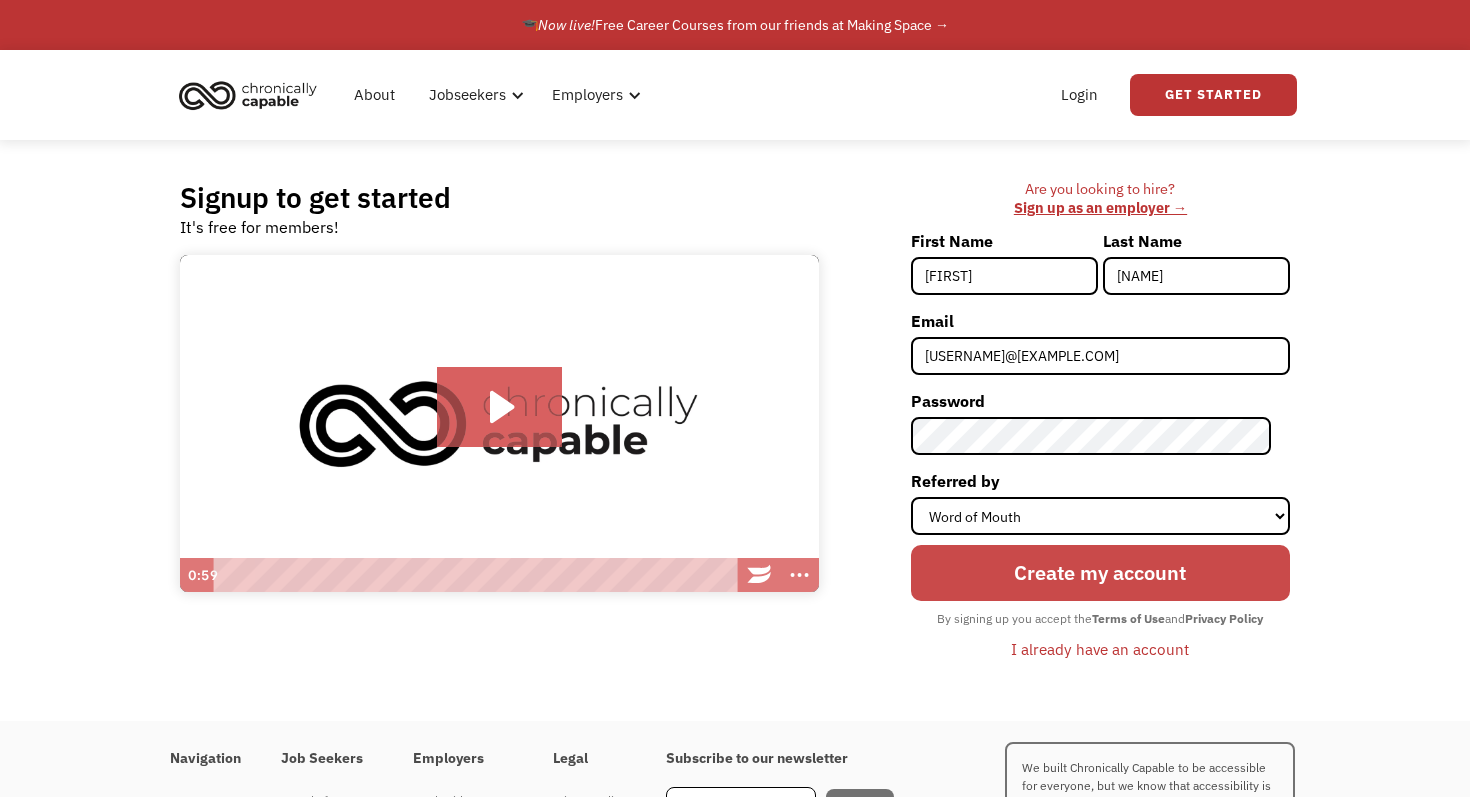 click on "Create my account" at bounding box center (1100, 573) 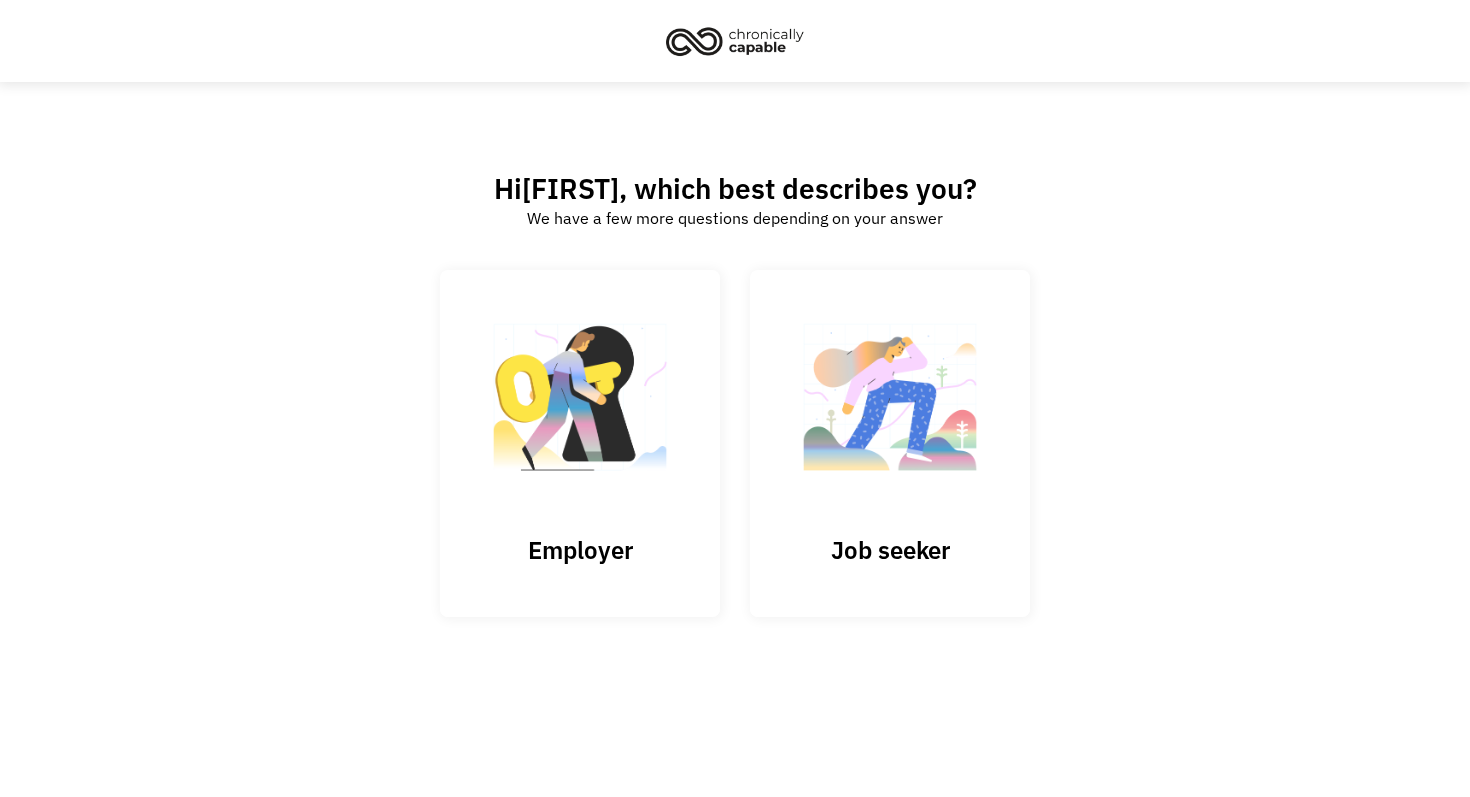 scroll, scrollTop: 0, scrollLeft: 0, axis: both 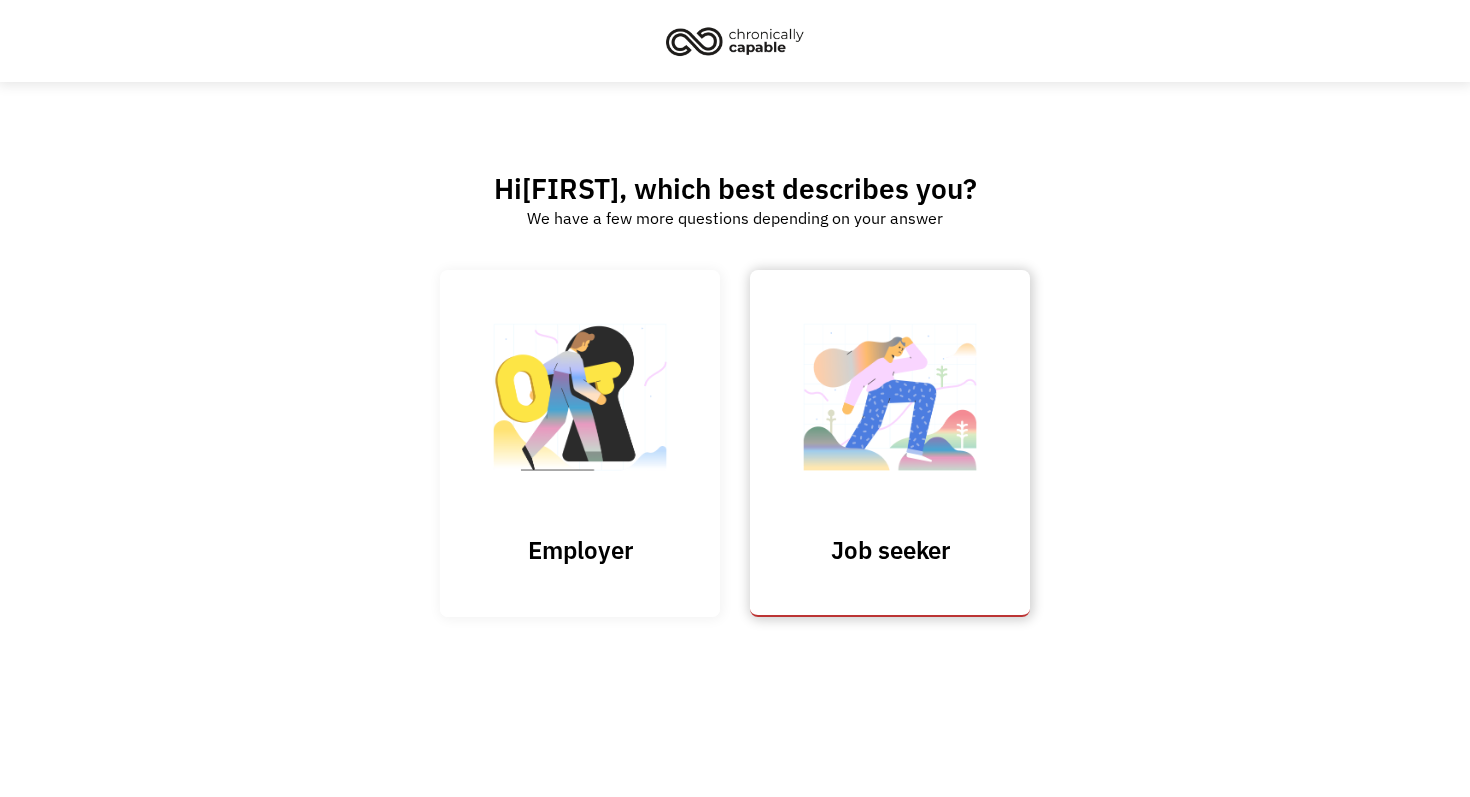click at bounding box center (890, 407) 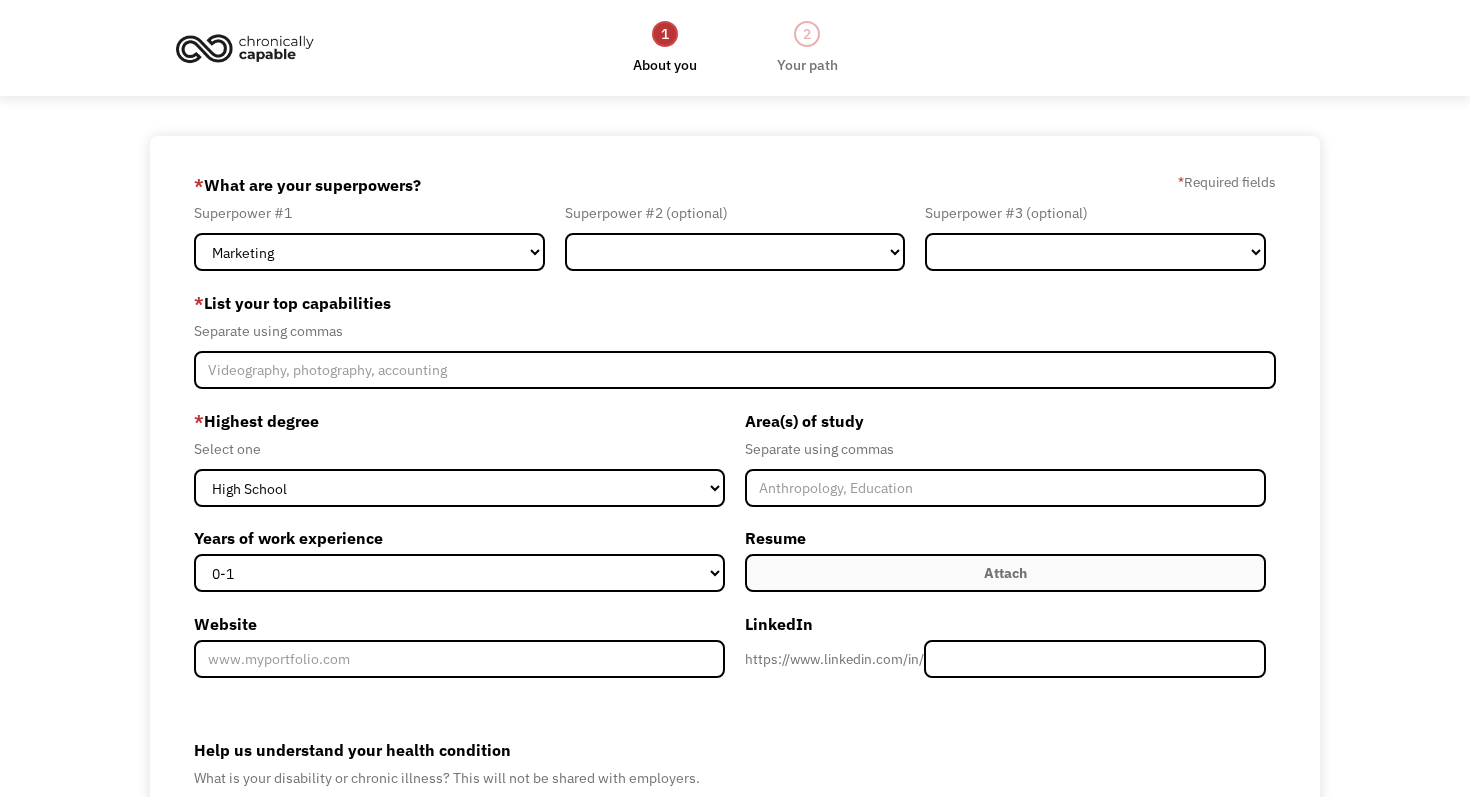 scroll, scrollTop: 0, scrollLeft: 0, axis: both 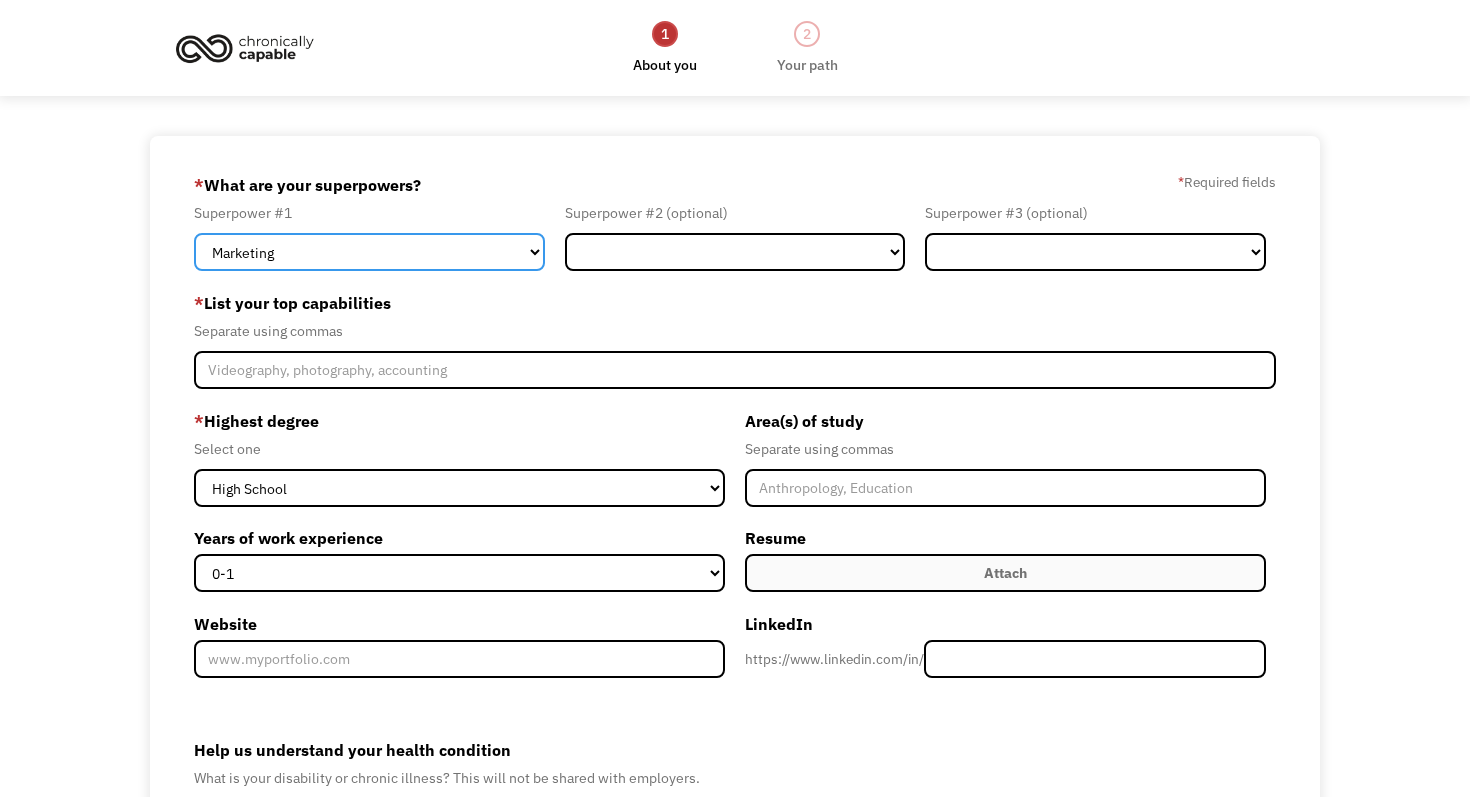 click on "Marketing Human Resources Finance Technology Operations Sales Industrial & Manufacturing Administration Legal Communications & Public Relations Customer Service Design Healthcare Science & Education Engineering & Construction Other" at bounding box center [369, 252] 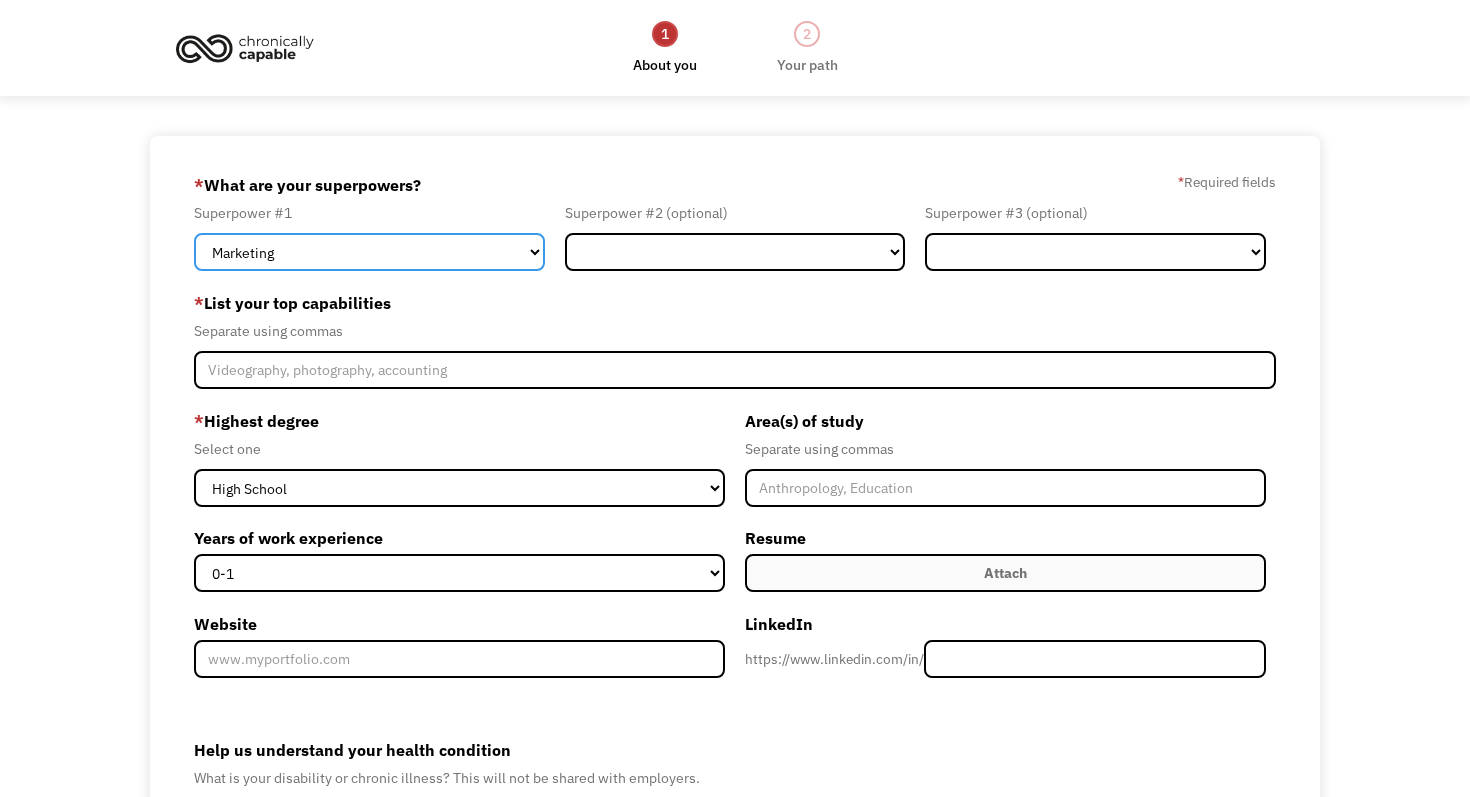 select on "Healthcare" 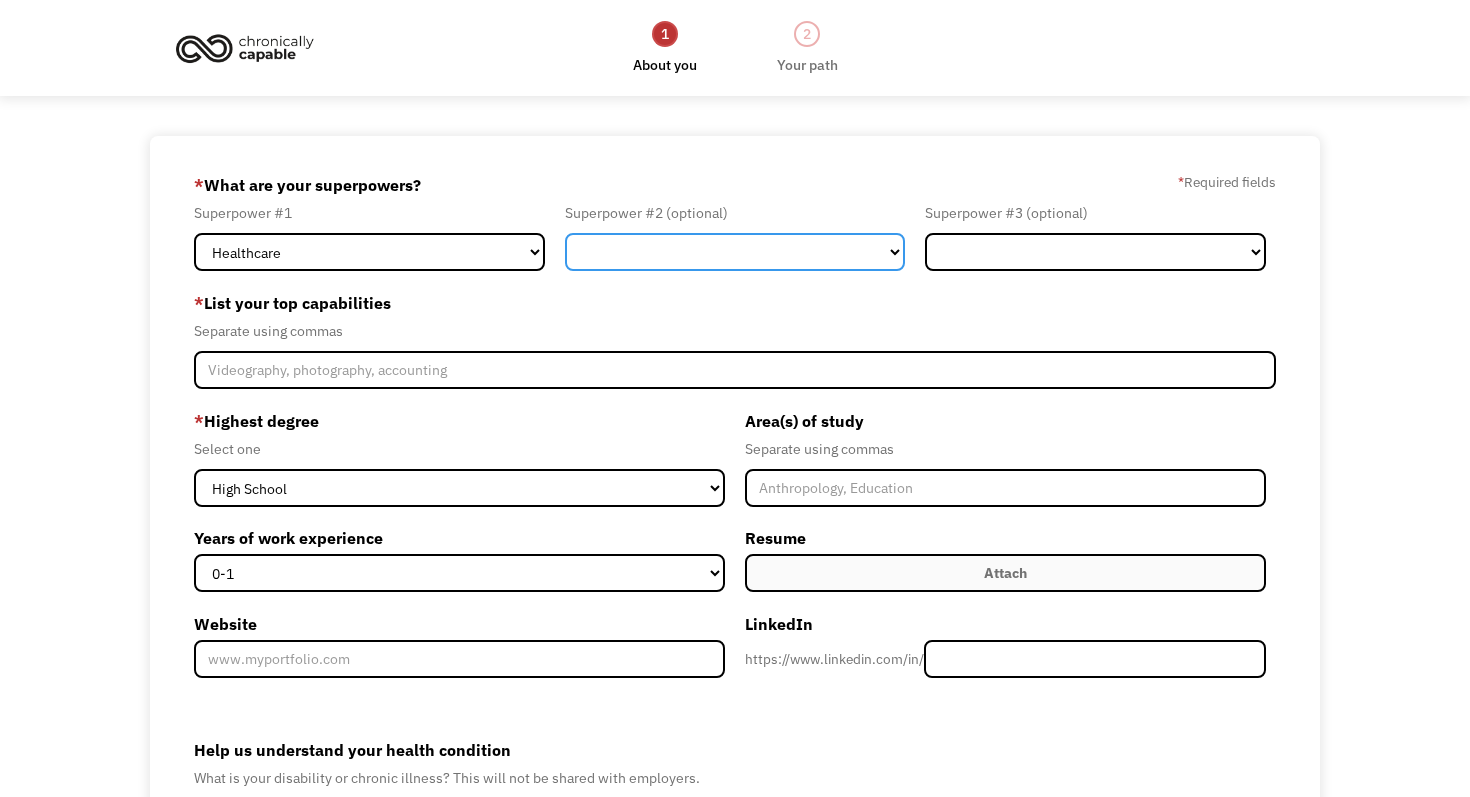 click on "Marketing Human Resources Finance Technology Operations Sales Industrial & Manufacturing Administration Legal Communications & Public Relations Customer Service Design Healthcare Science & Education Engineering & Construction Other" at bounding box center [735, 252] 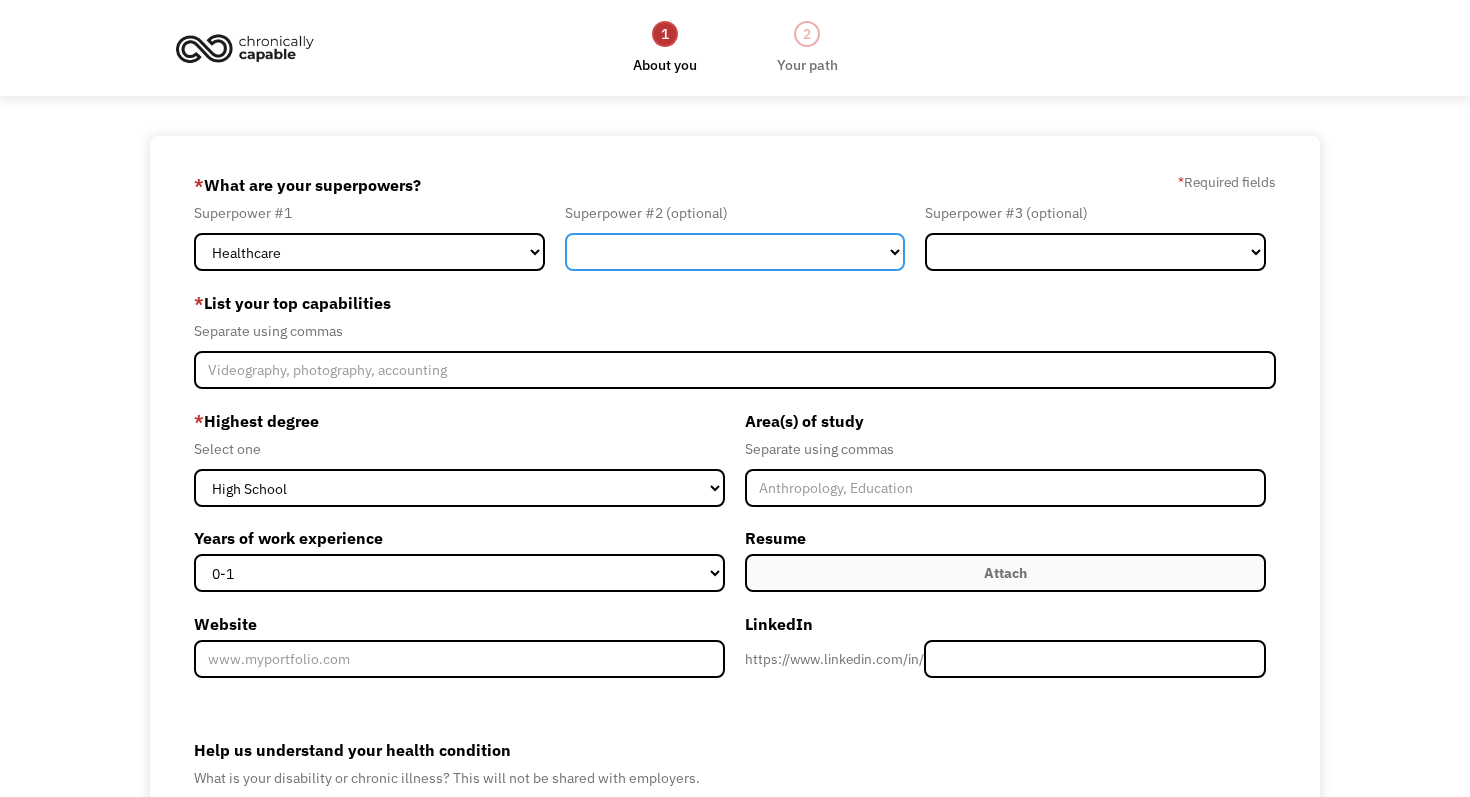 select on "Customer Service" 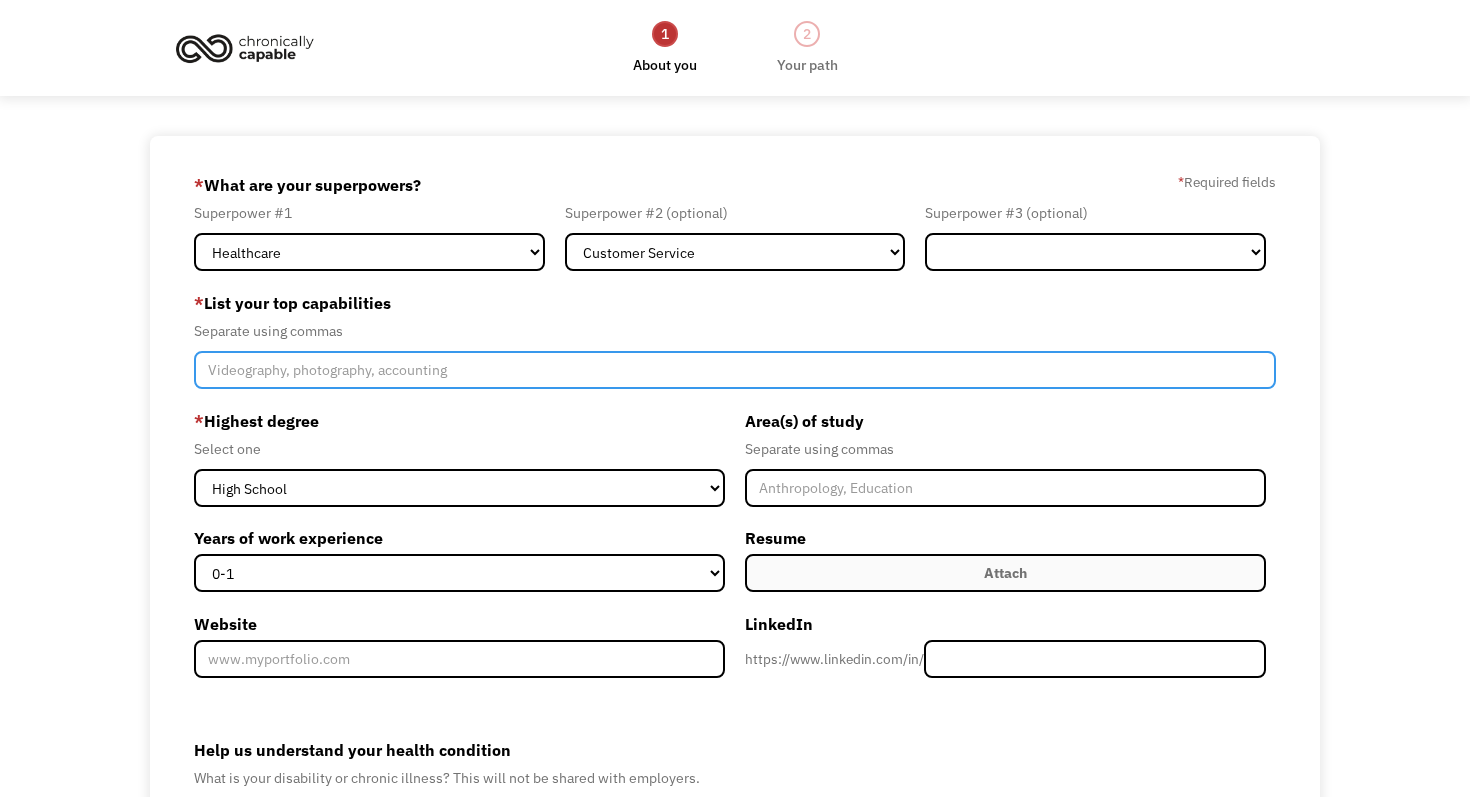 click at bounding box center [735, 370] 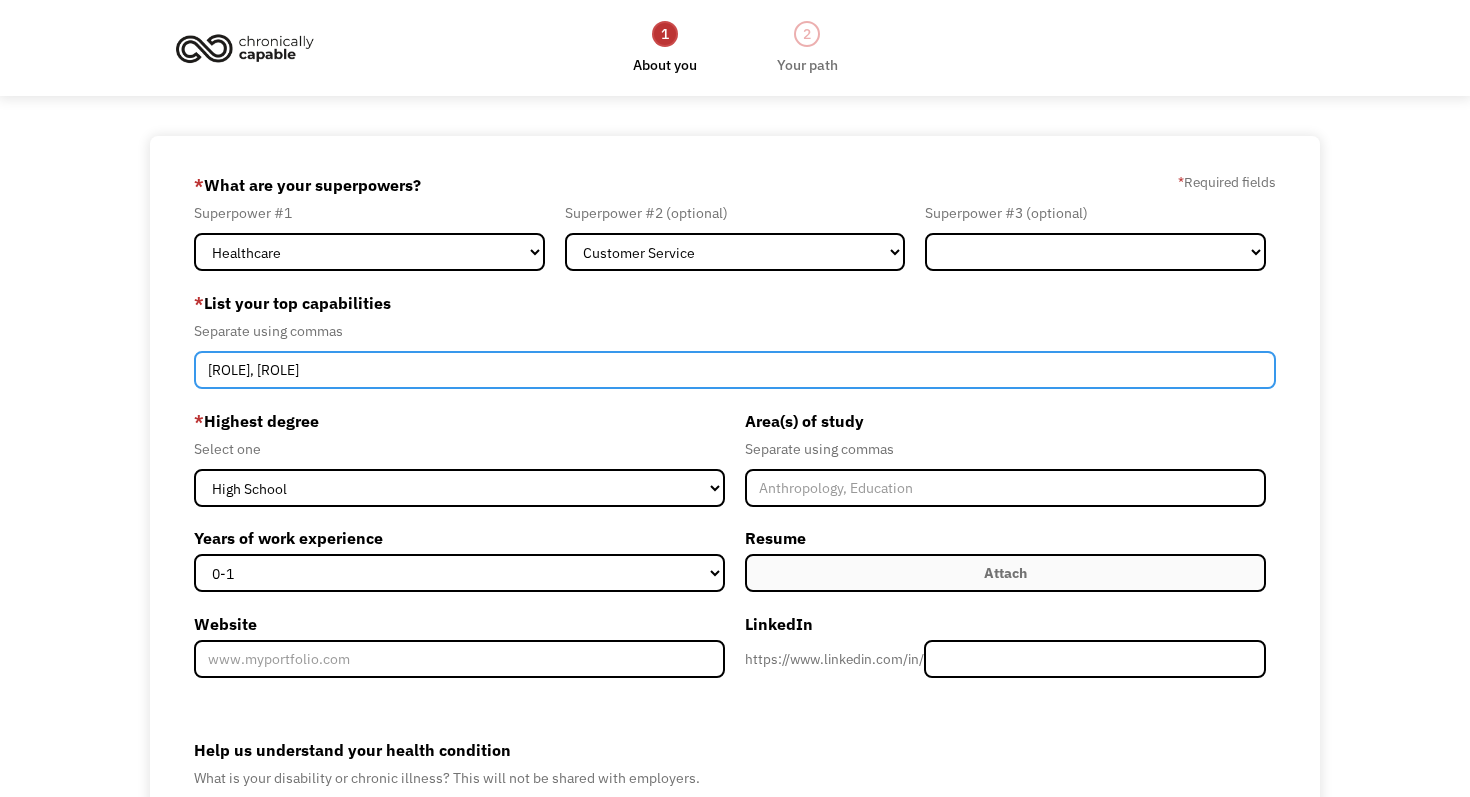 type on "Customer Service, EMT" 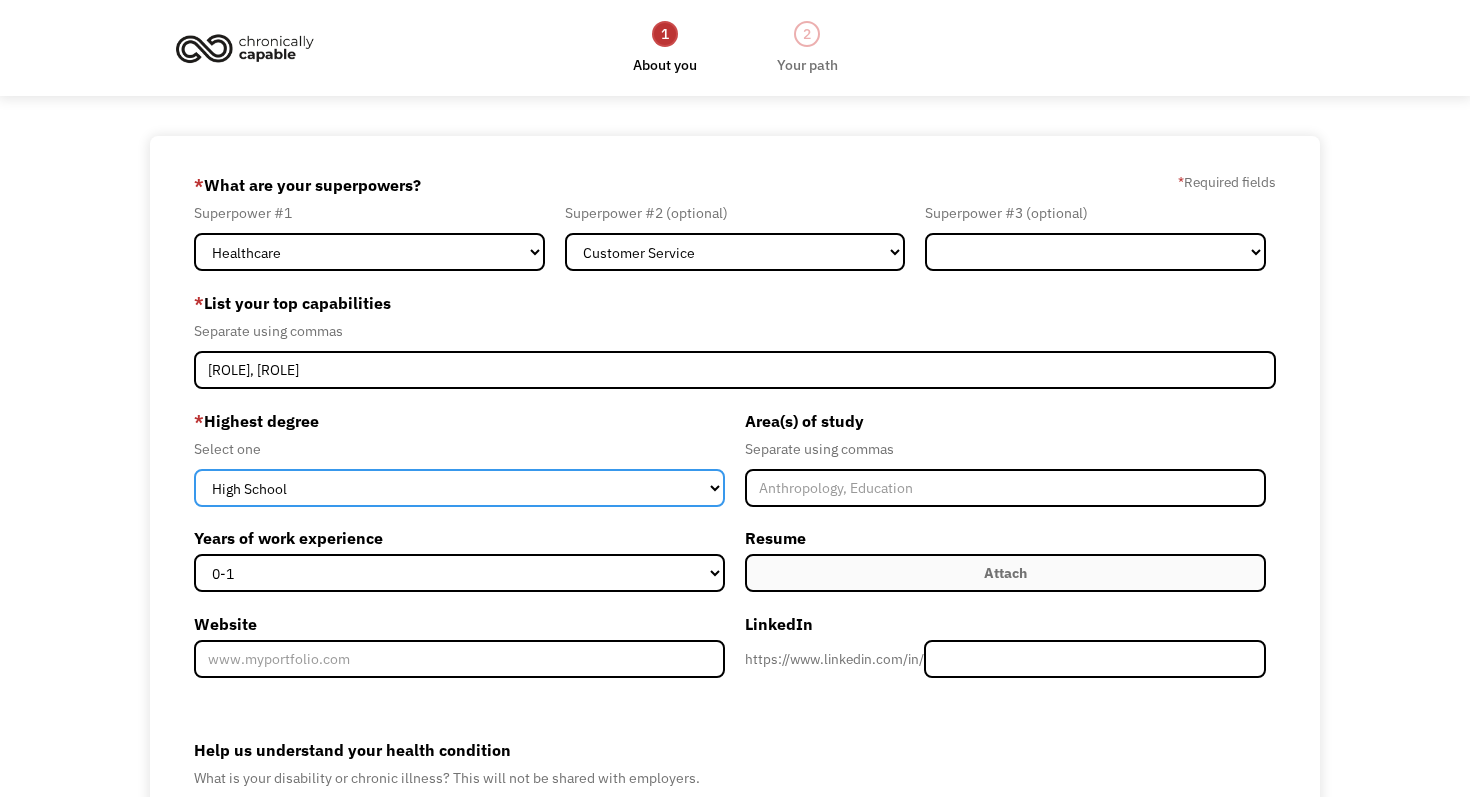 click on "High School Associates Bachelors Master's PhD" at bounding box center [459, 488] 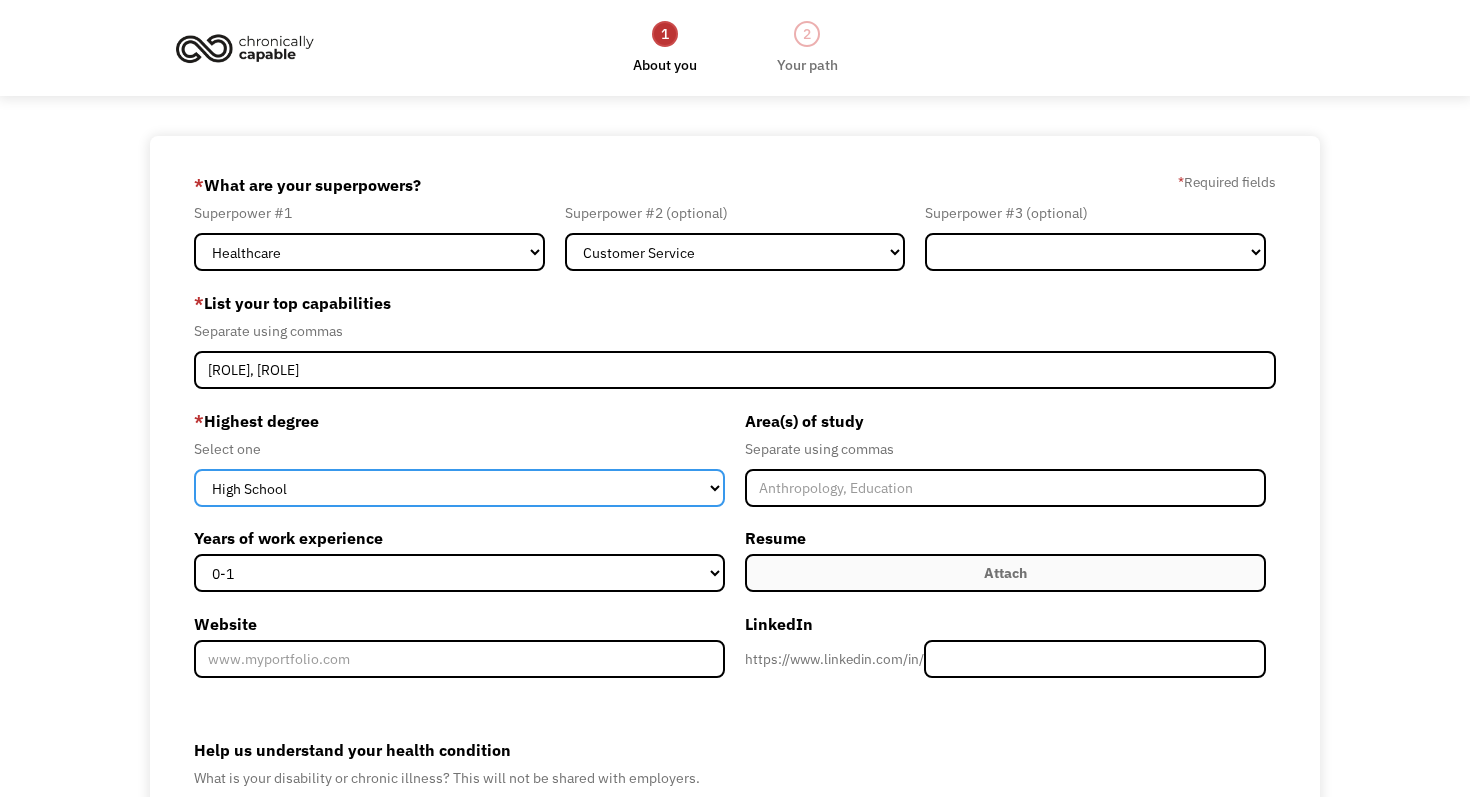 select on "bachelors" 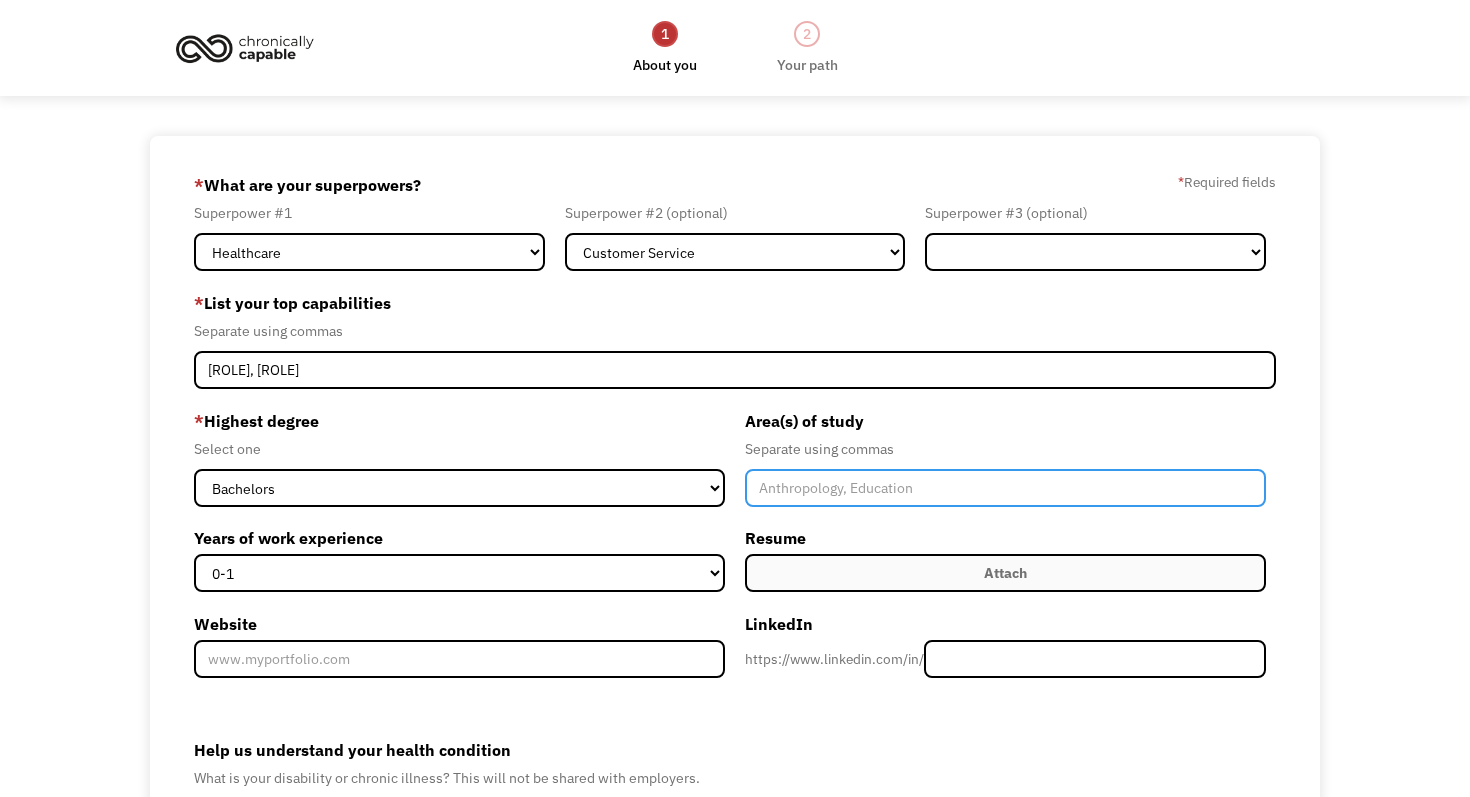 click at bounding box center [1005, 488] 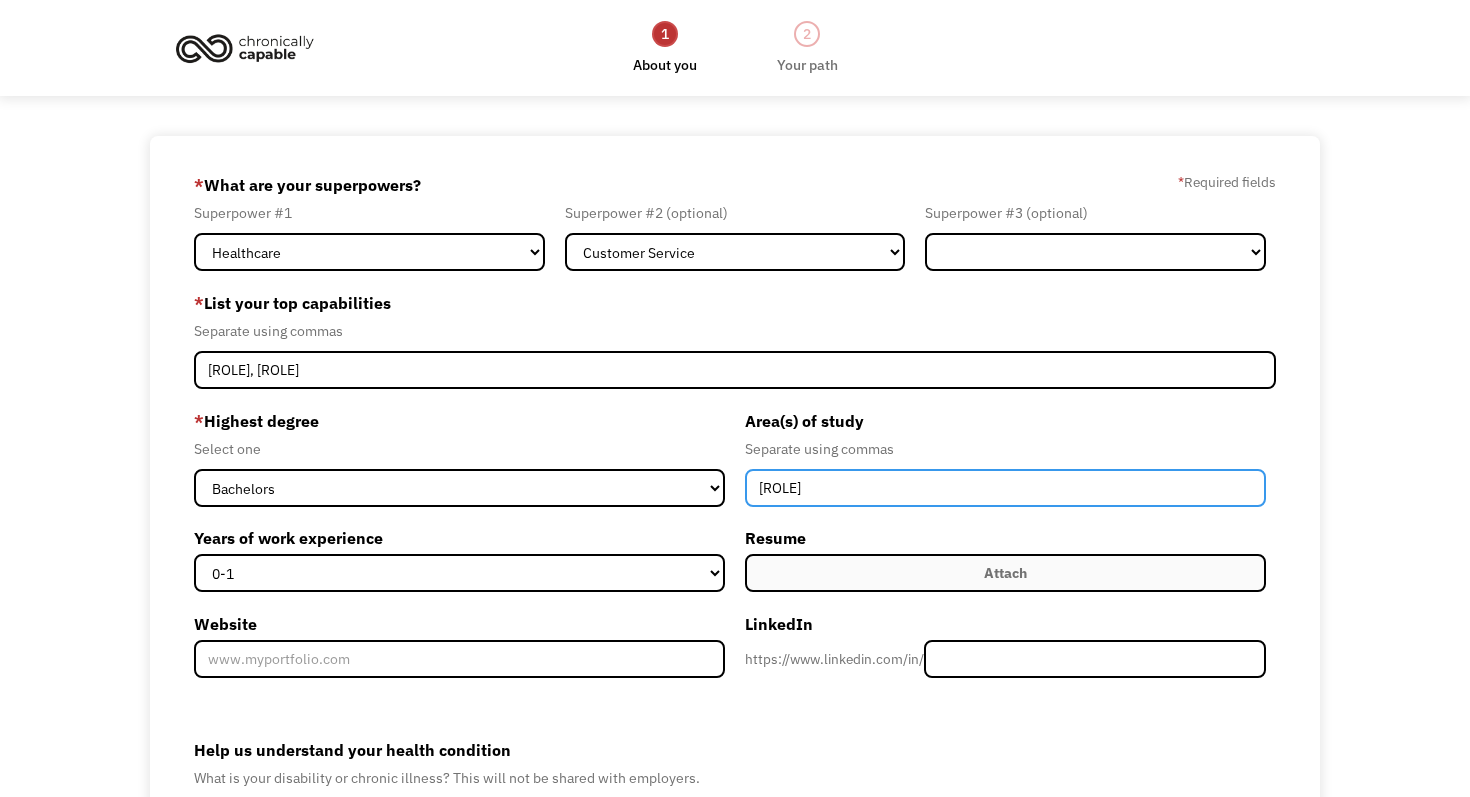 type on "Emergency Medical Services" 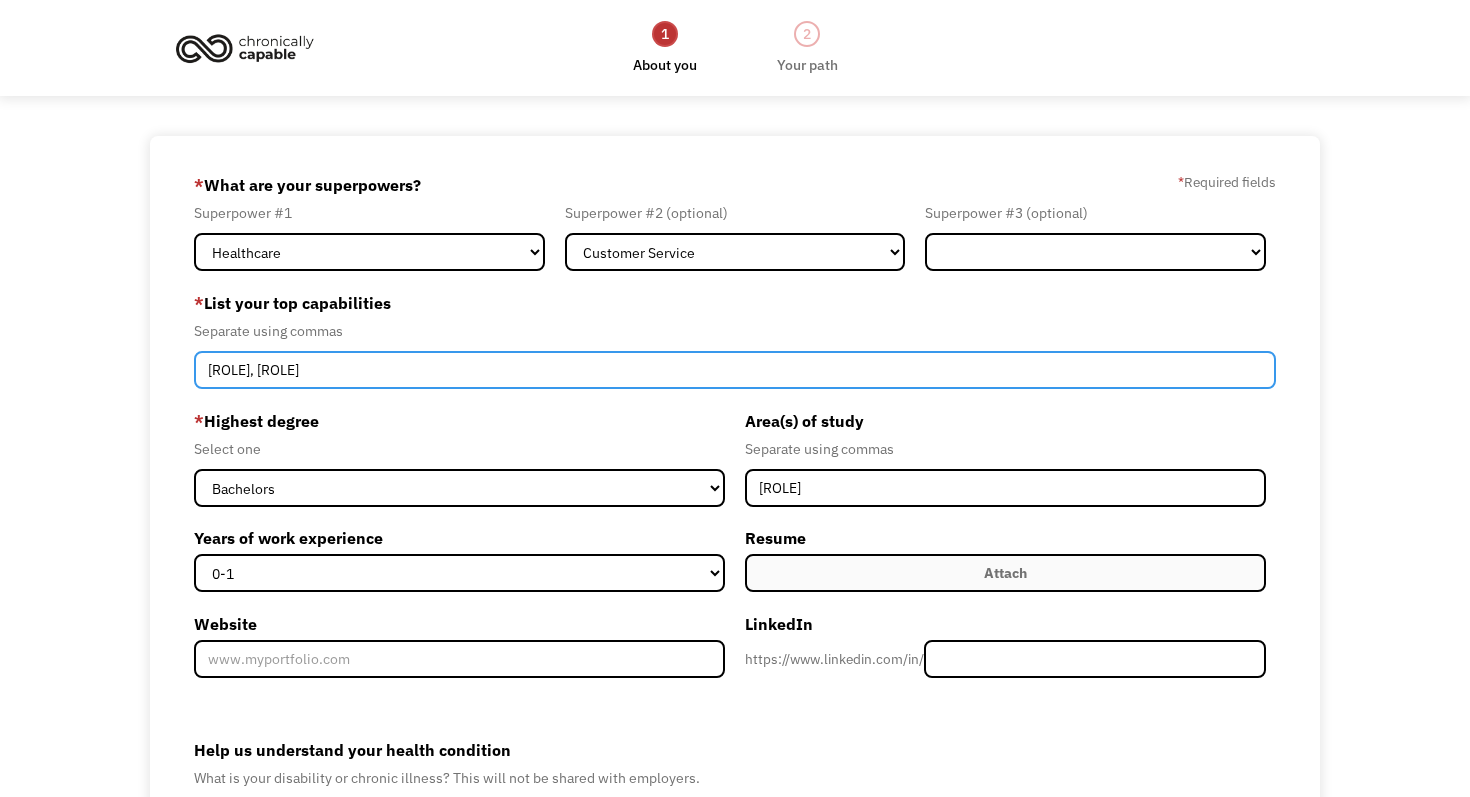 click on "Customer Service, EMT" at bounding box center (735, 370) 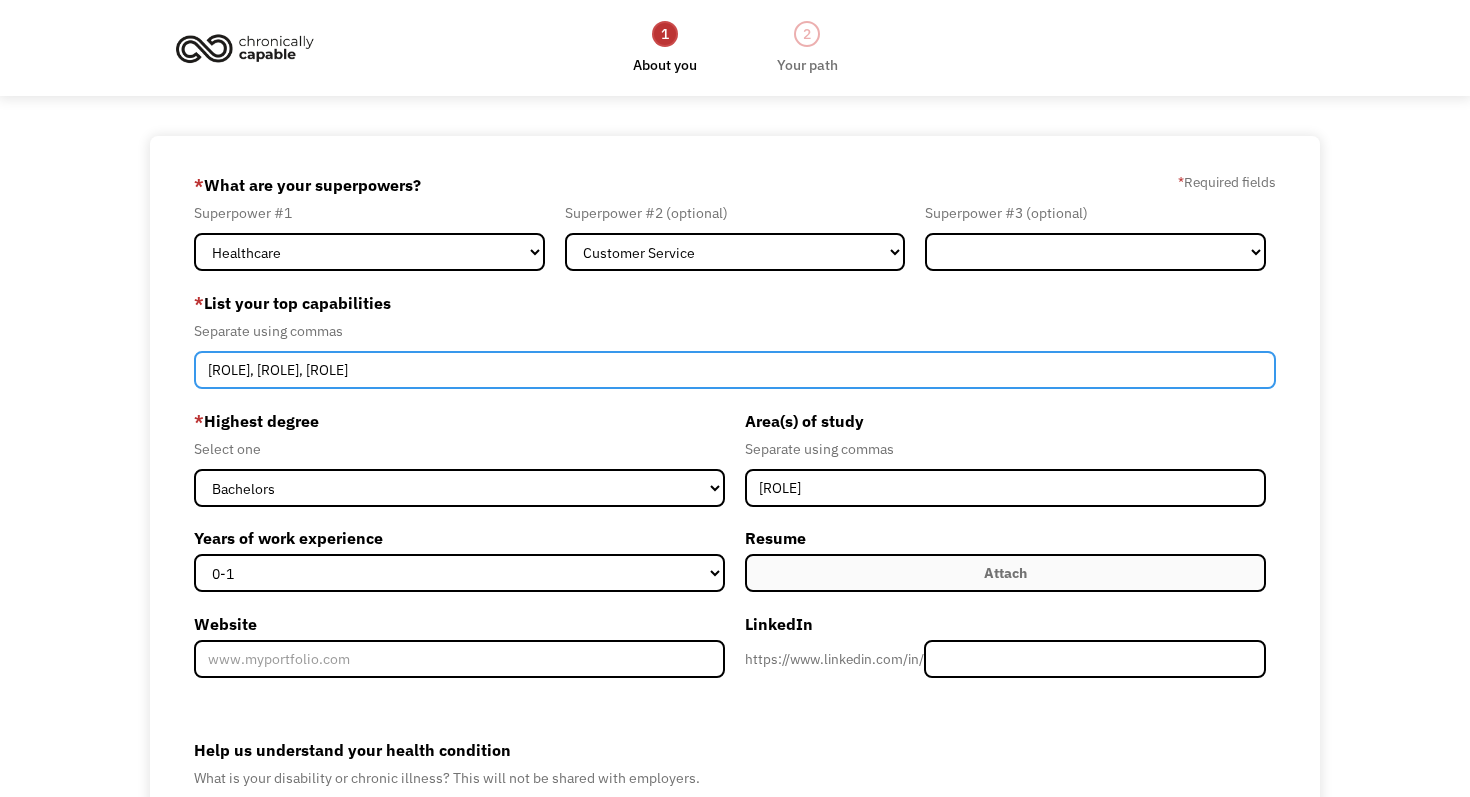 type on "Customer Service, EMT, Public Speaking," 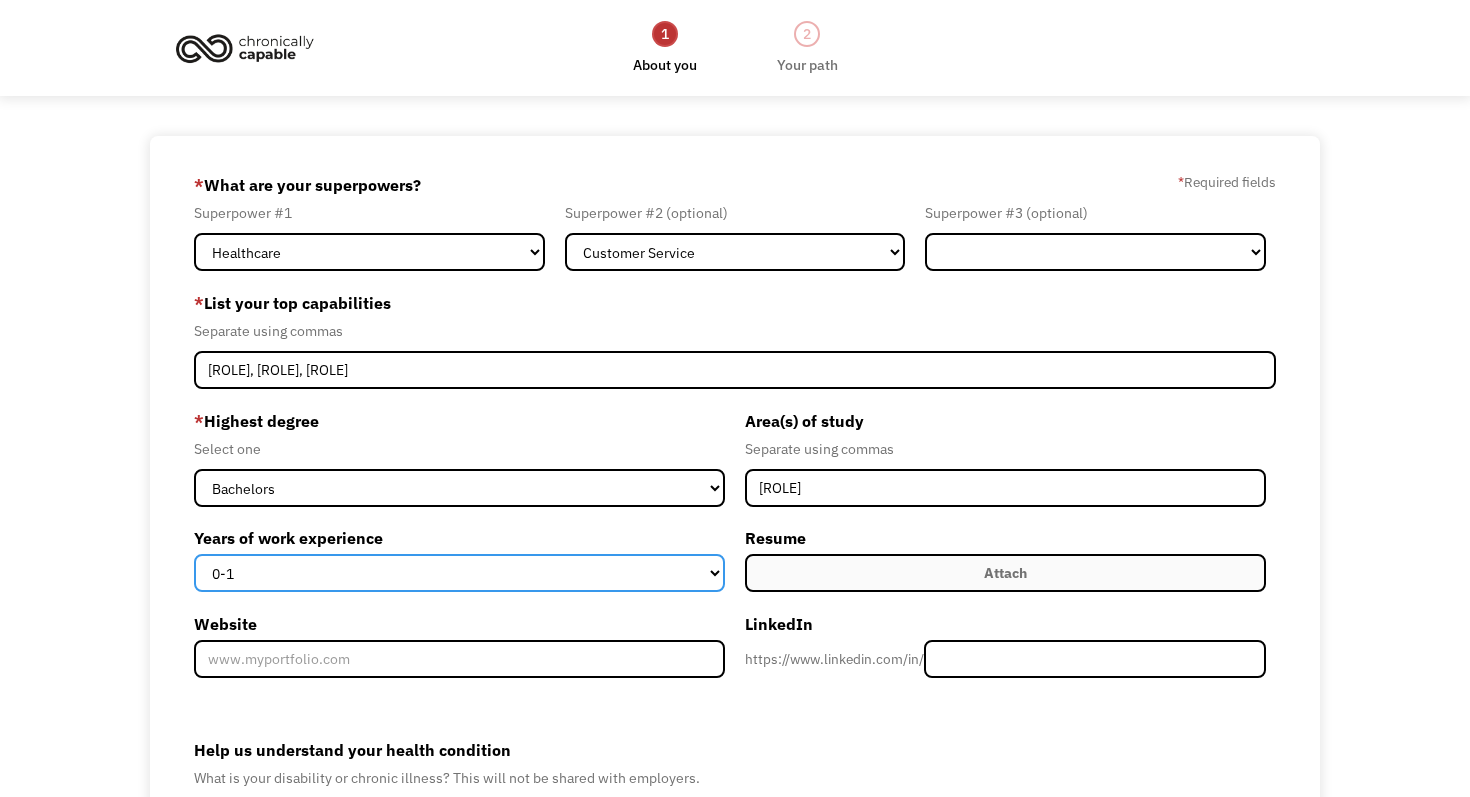click on "0-1 2-4 5-10 11-15 15+" at bounding box center (459, 573) 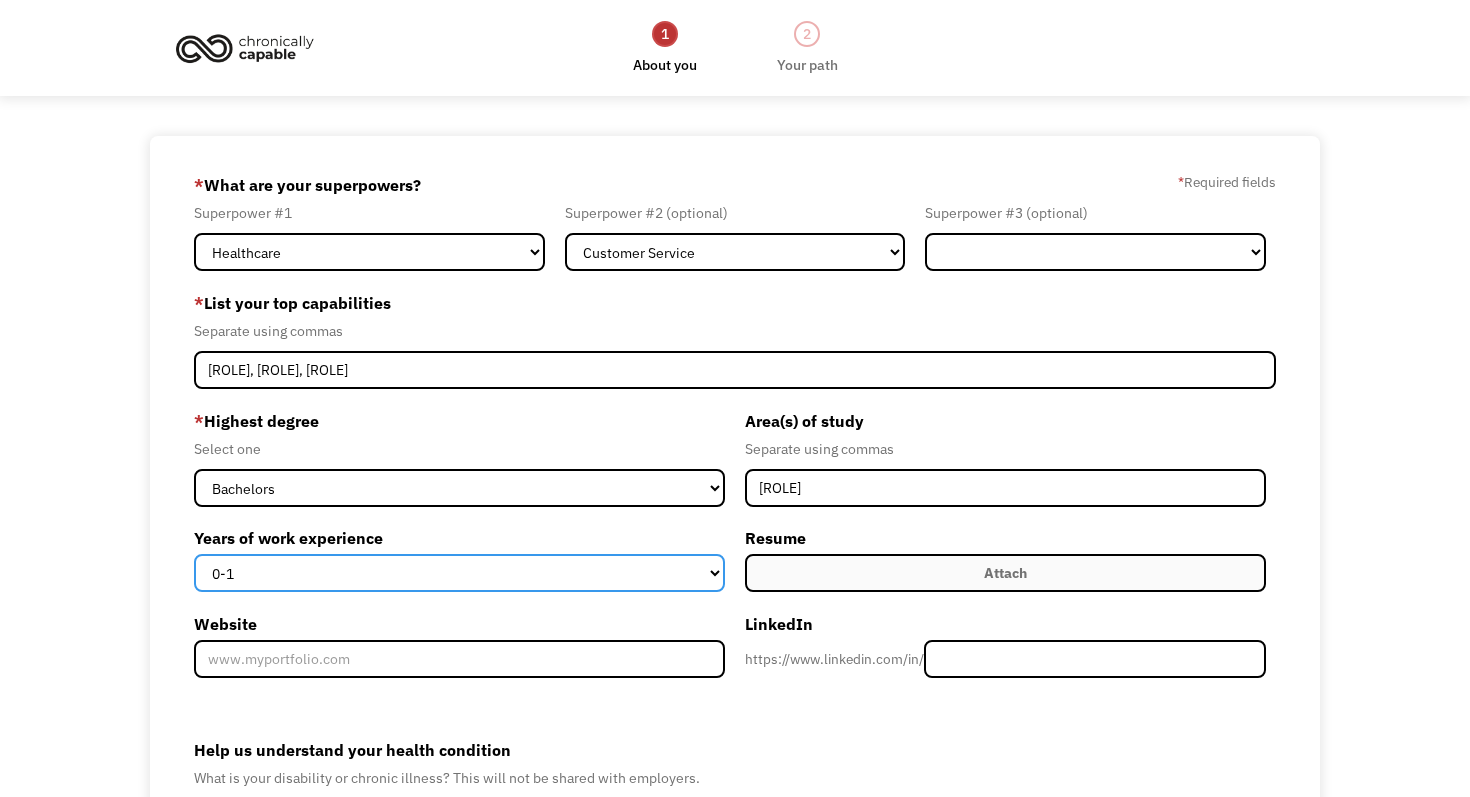 select on "5-10" 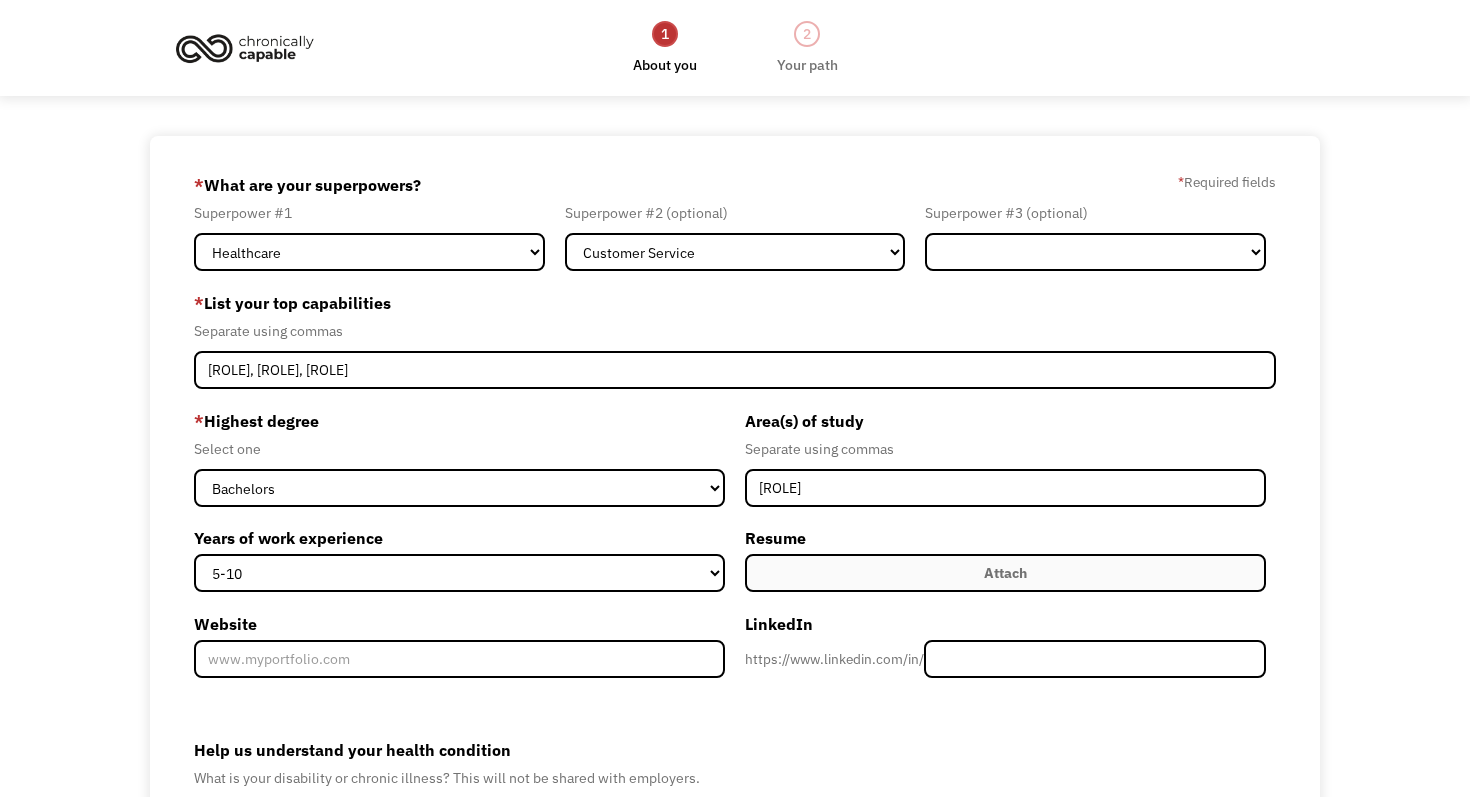 click on "Attach" at bounding box center [1005, 573] 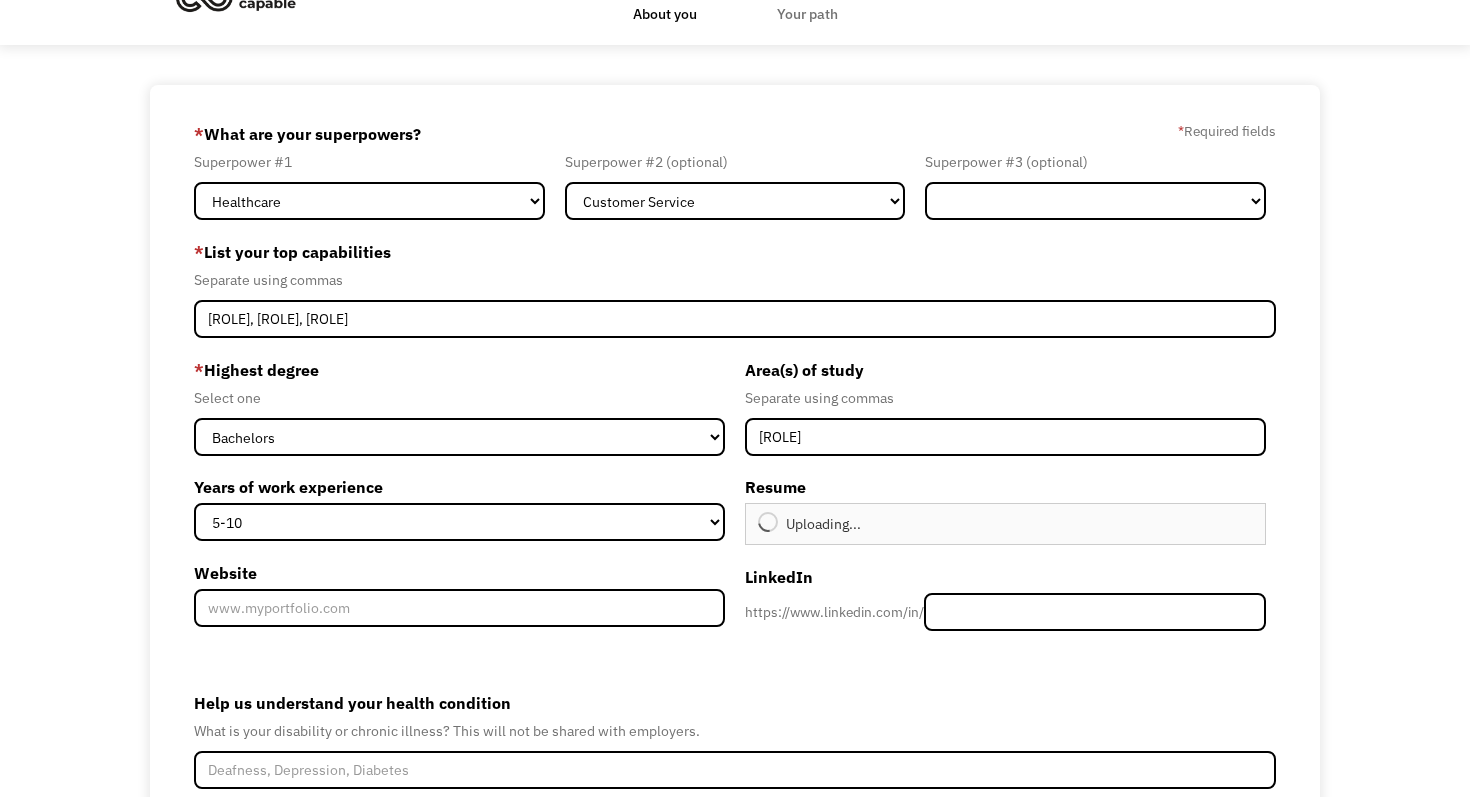 type on "Continue" 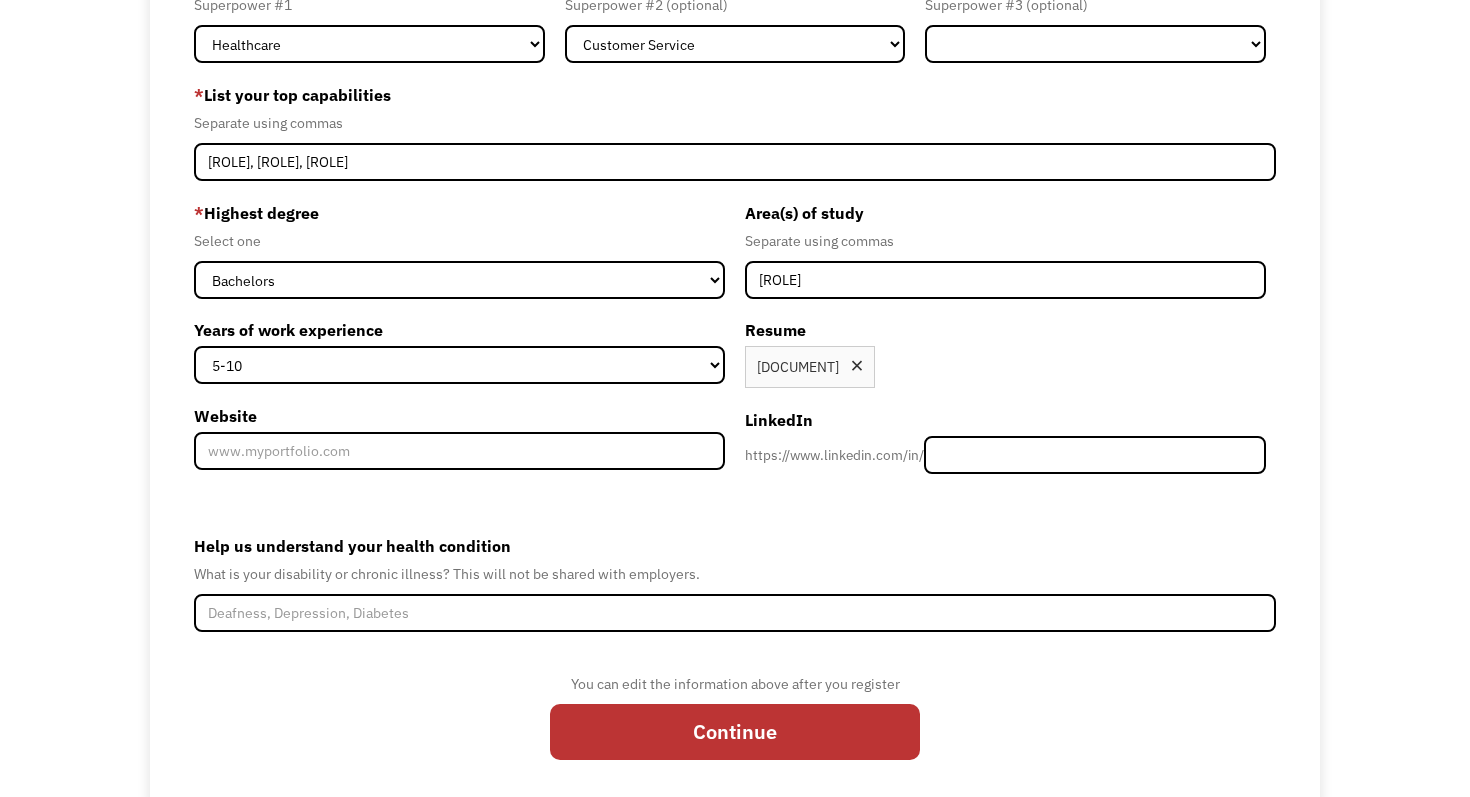 scroll, scrollTop: 225, scrollLeft: 0, axis: vertical 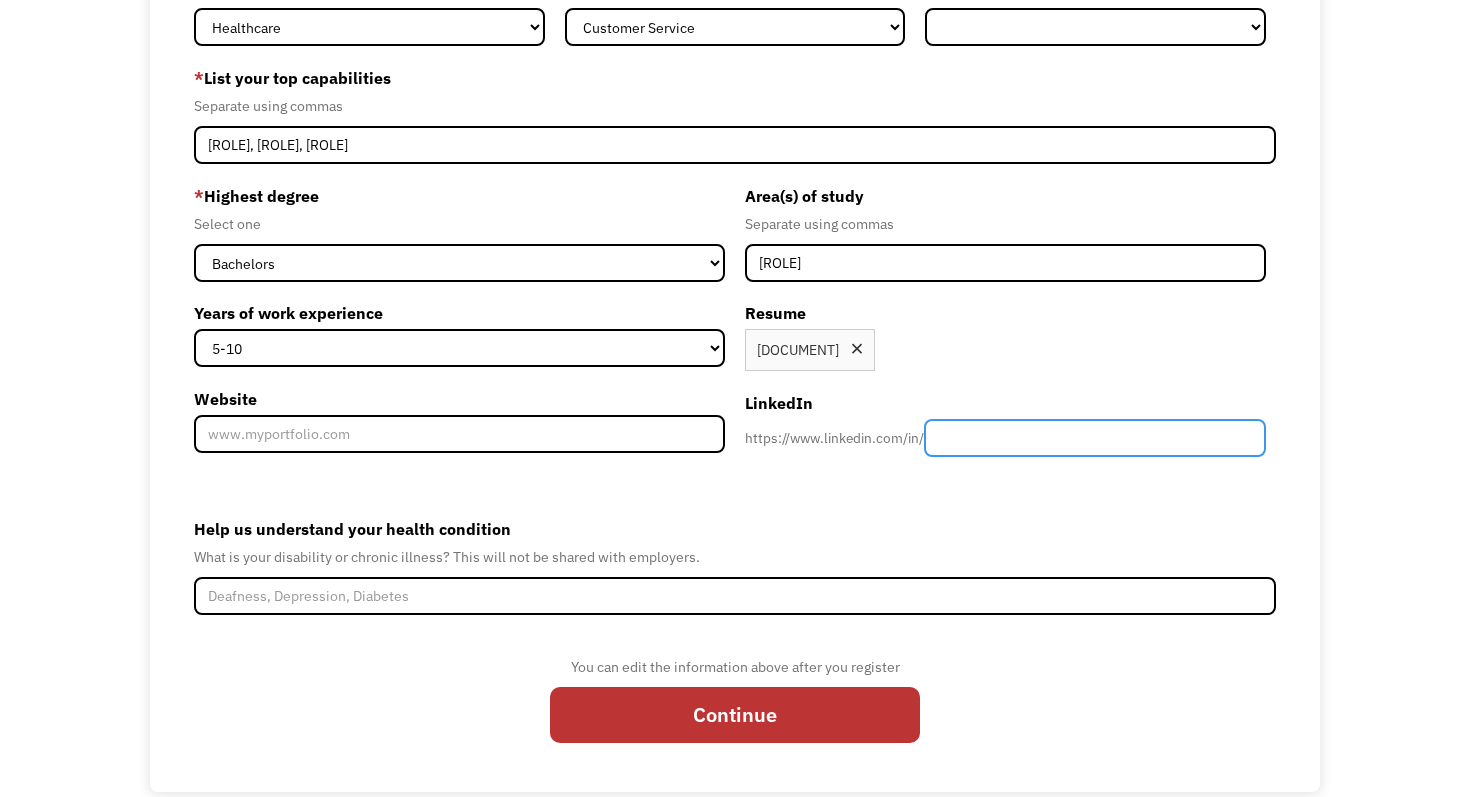 click at bounding box center (1095, 438) 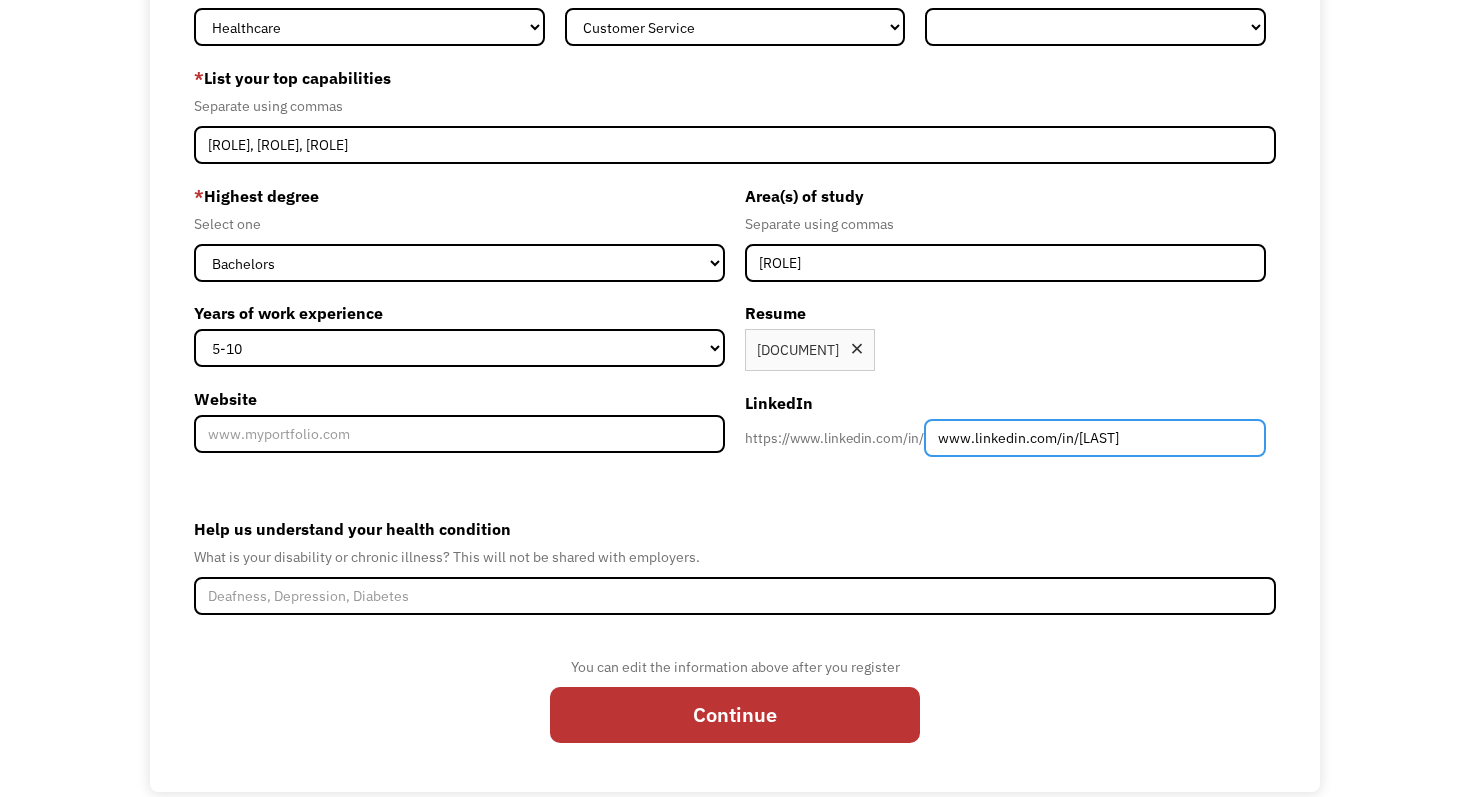type on "www.linkedin.com/in/jeff-bert" 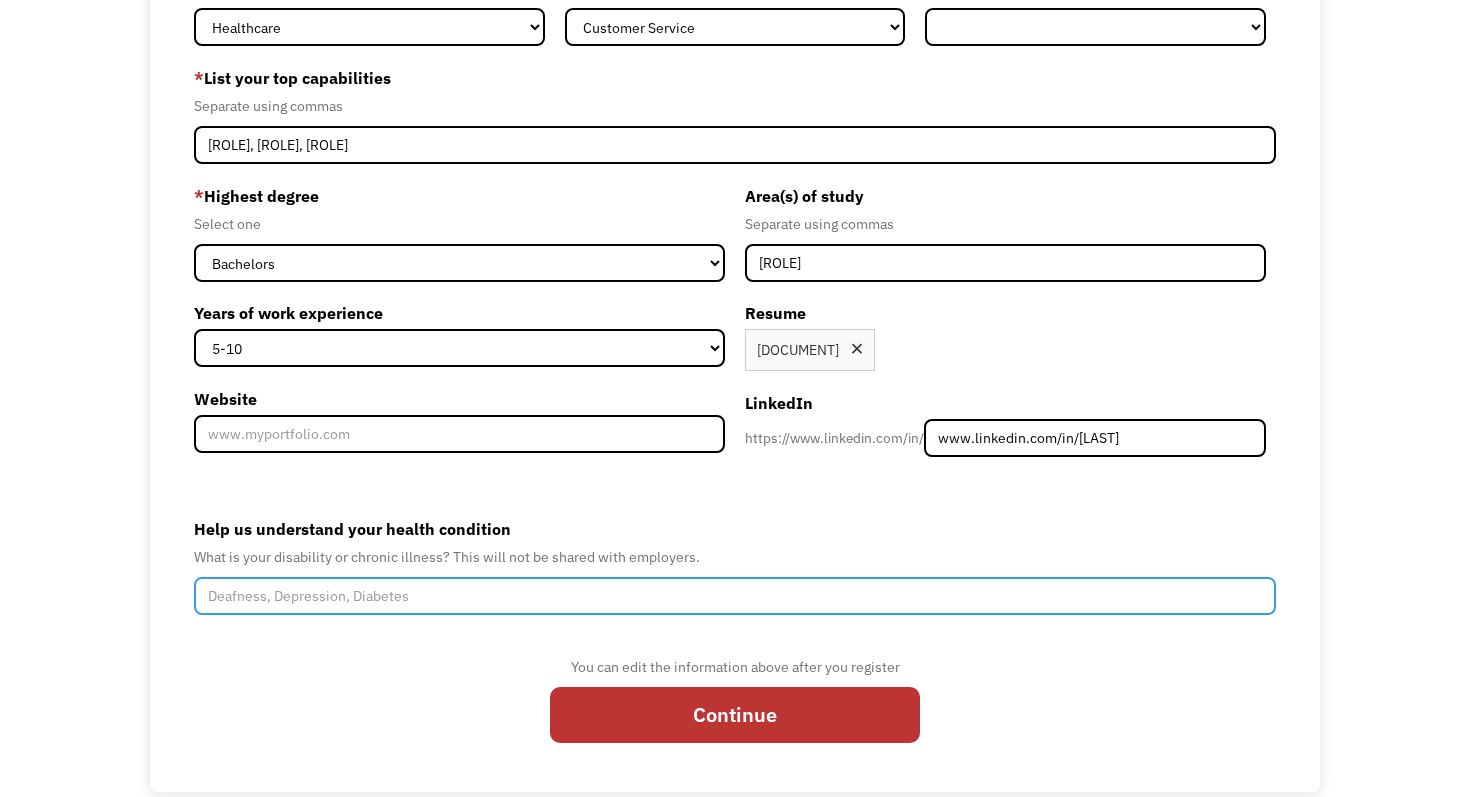 click on "Help us understand your health condition" at bounding box center [735, 596] 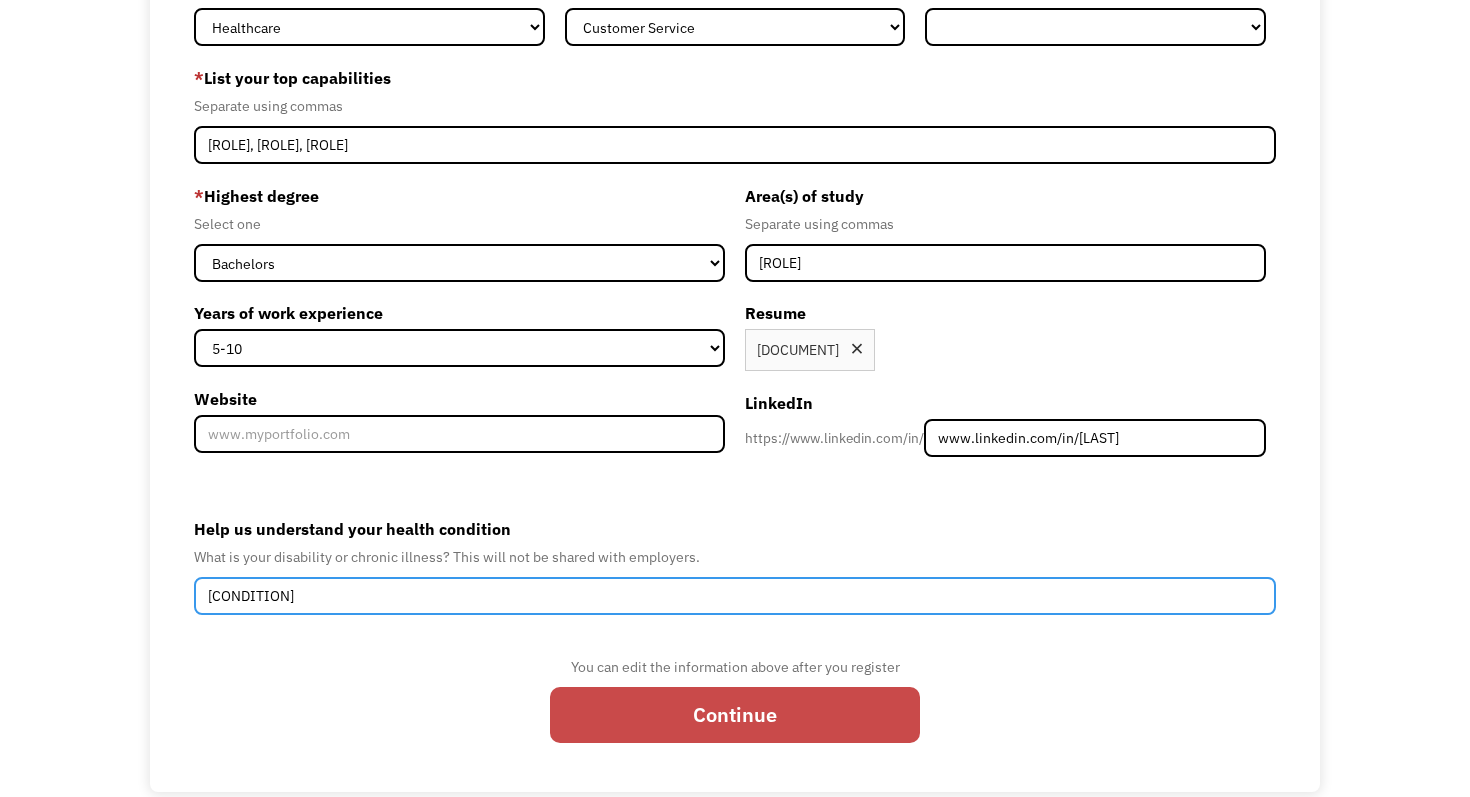 type on "Crohn's Disease" 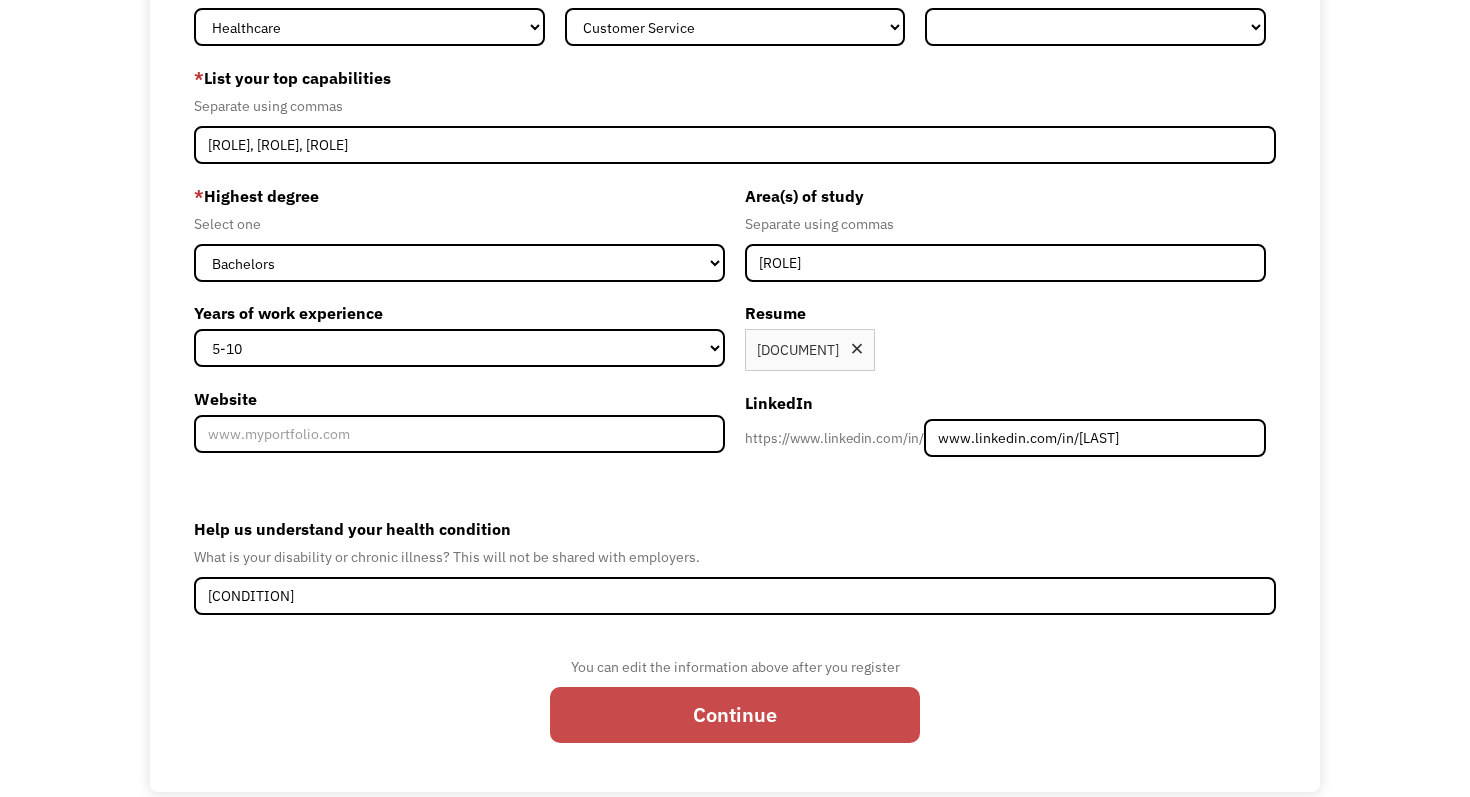 click on "Continue" at bounding box center (735, 715) 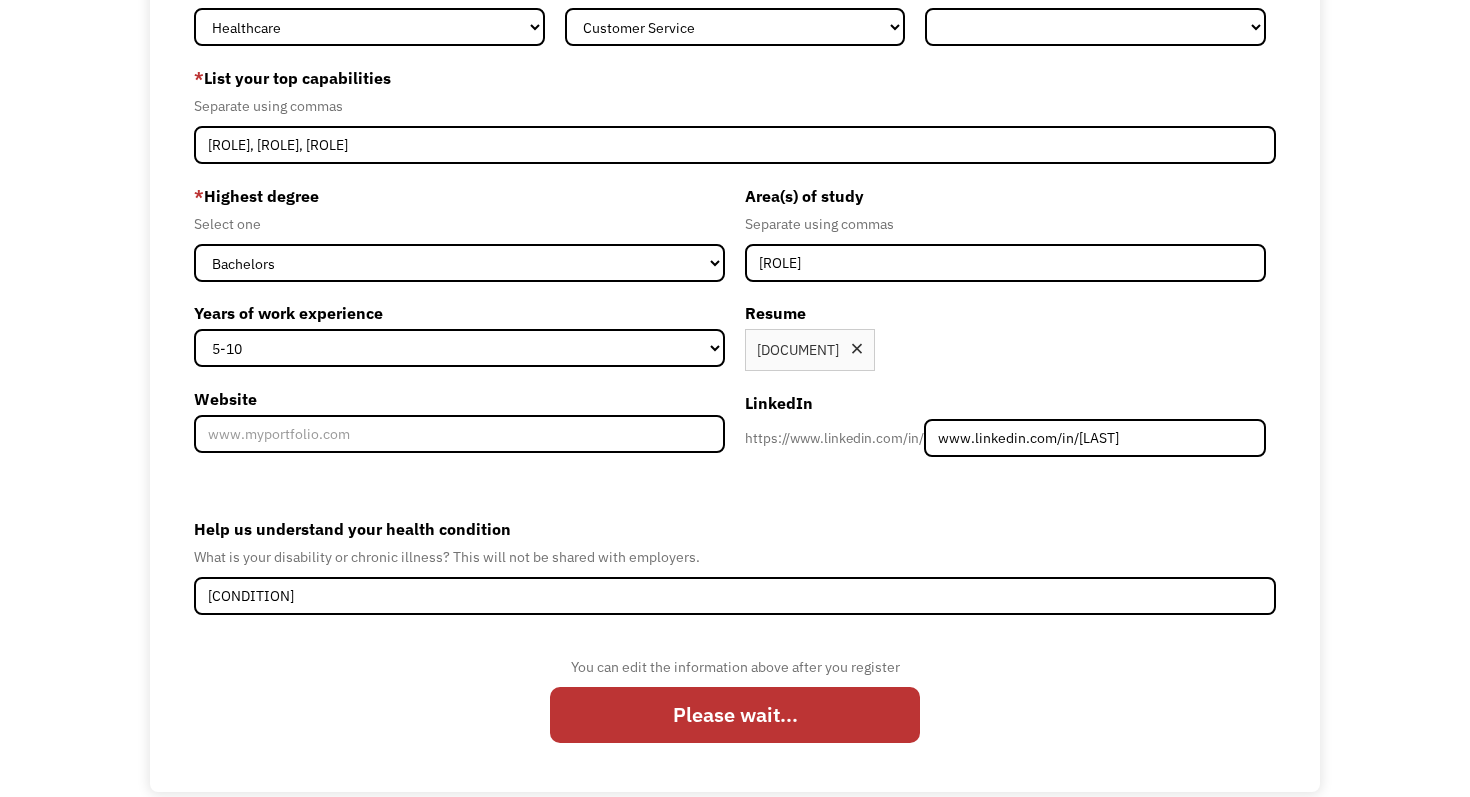 scroll, scrollTop: 259, scrollLeft: 0, axis: vertical 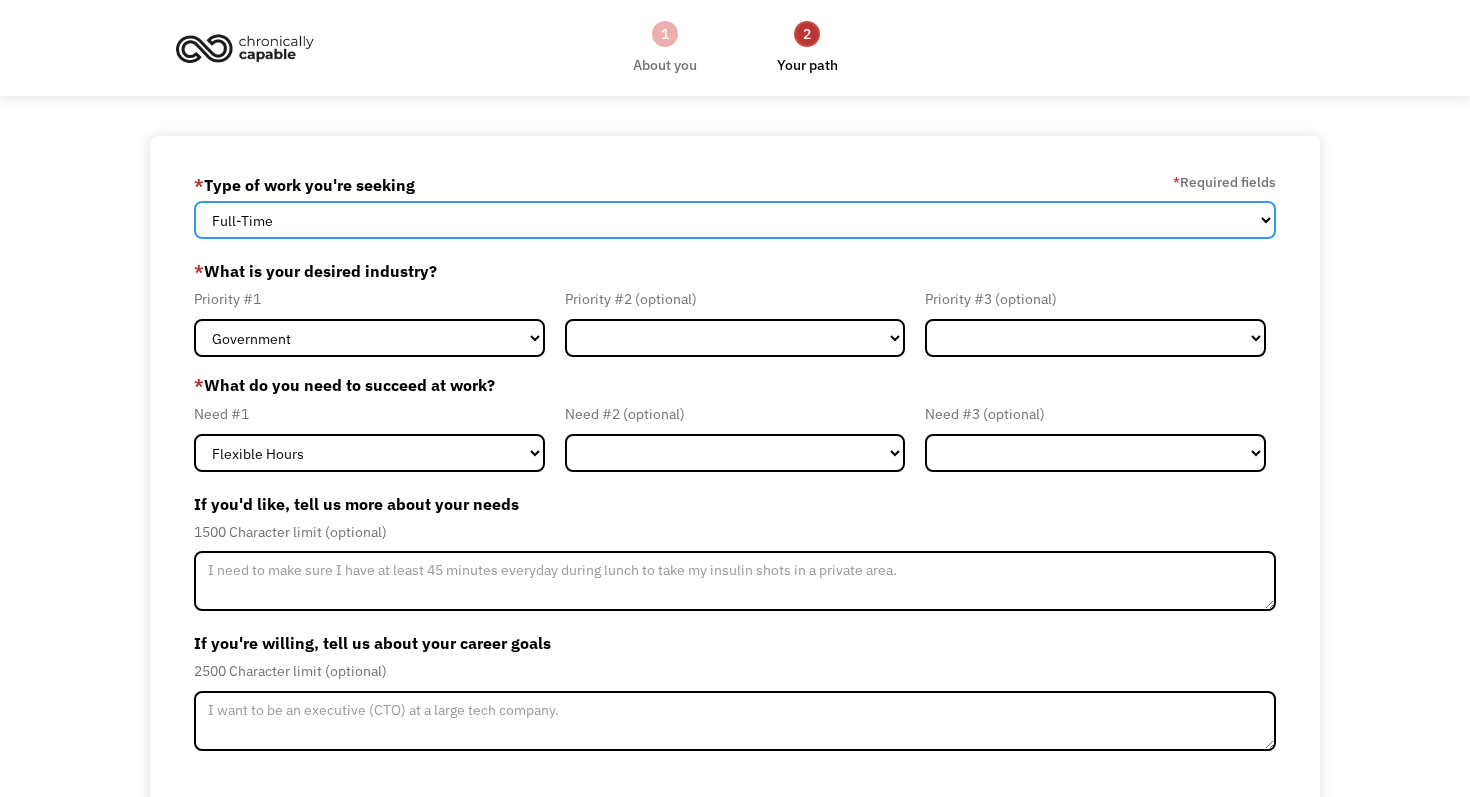 click on "Full-Time  Part-Time Both Full-Time and Part-Time" at bounding box center [735, 220] 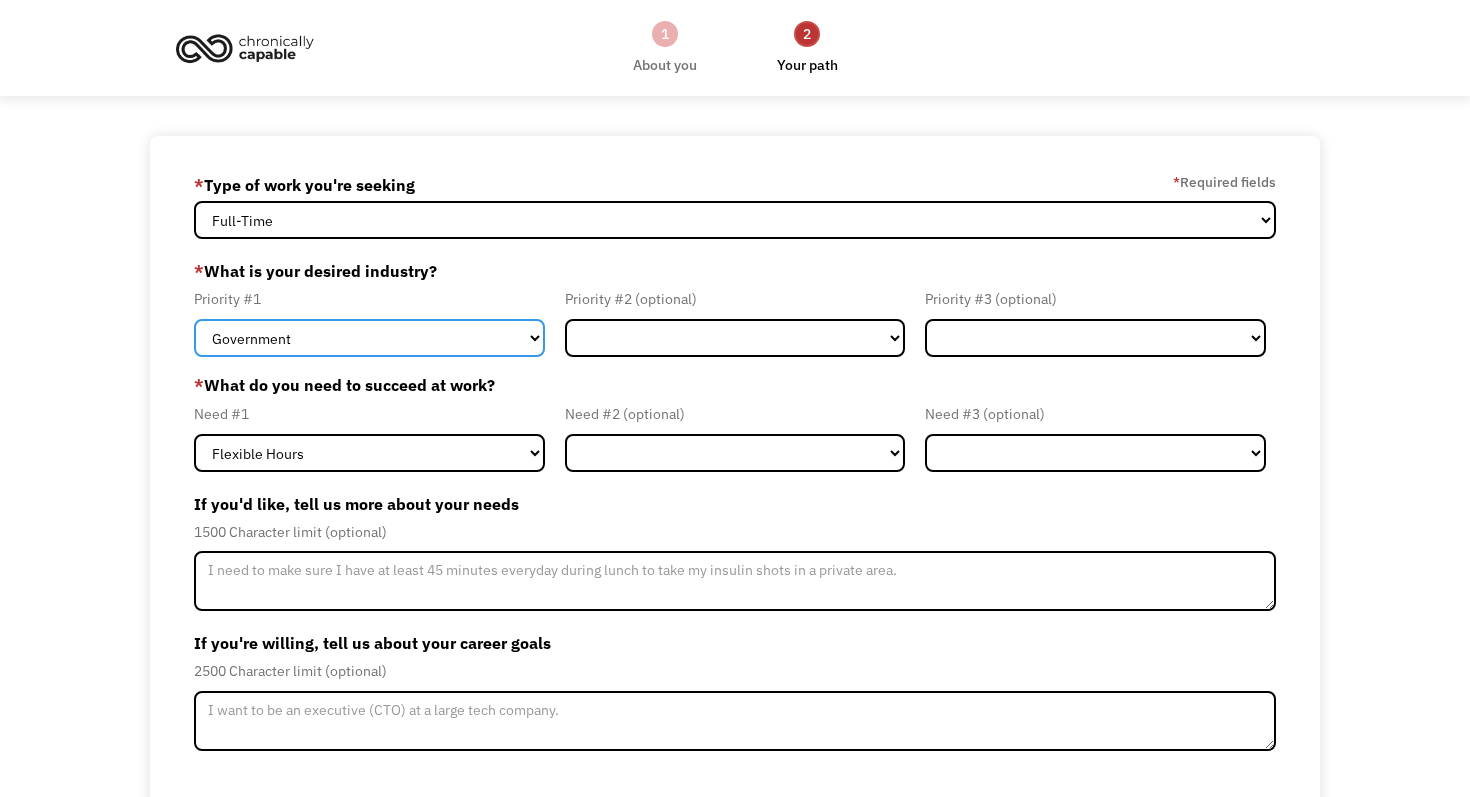 click on "Government Finance & Insurance Health & Social Care Tech & Engineering Creative & Design Administrative Education Other" at bounding box center (369, 338) 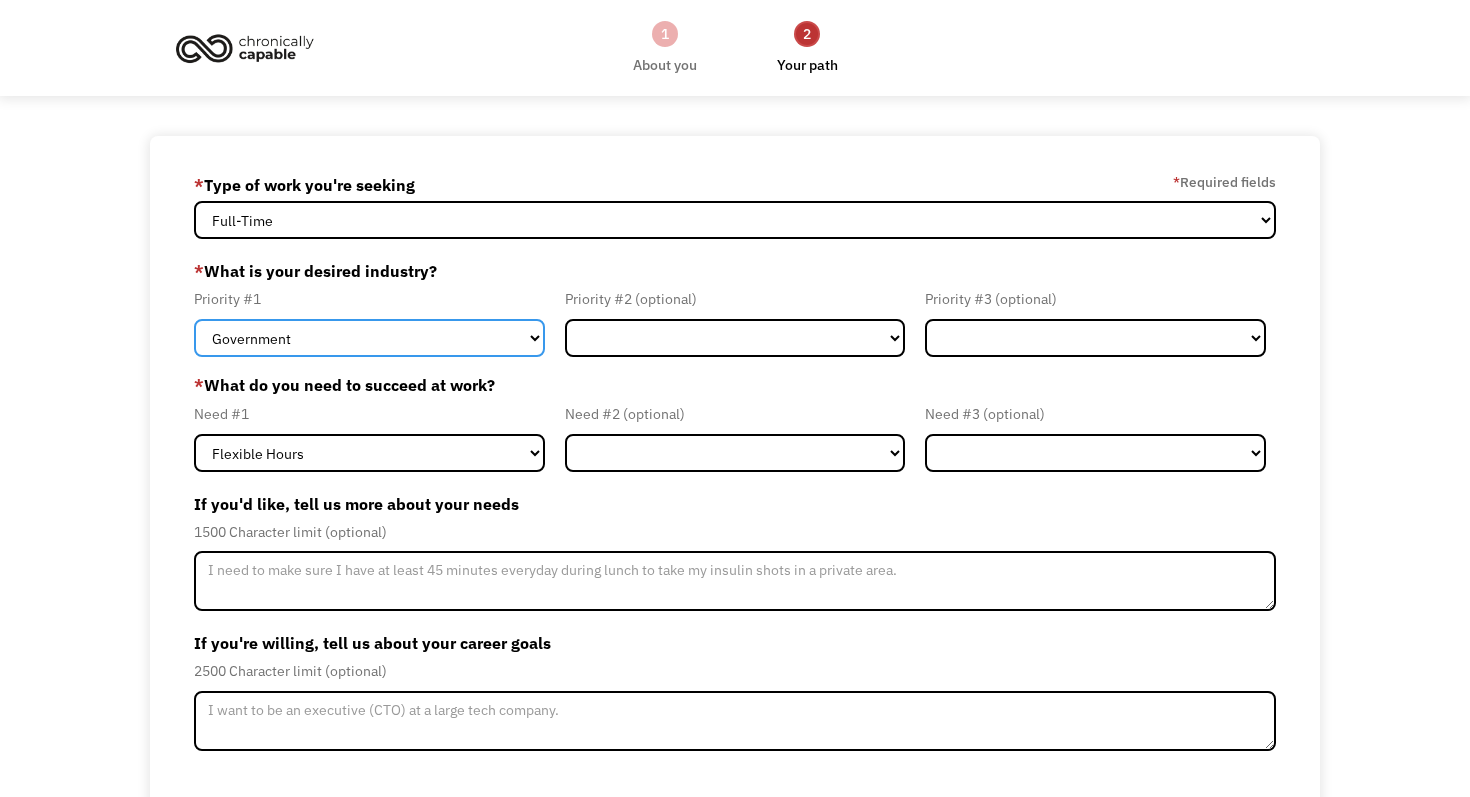 select on "Health & Social Care" 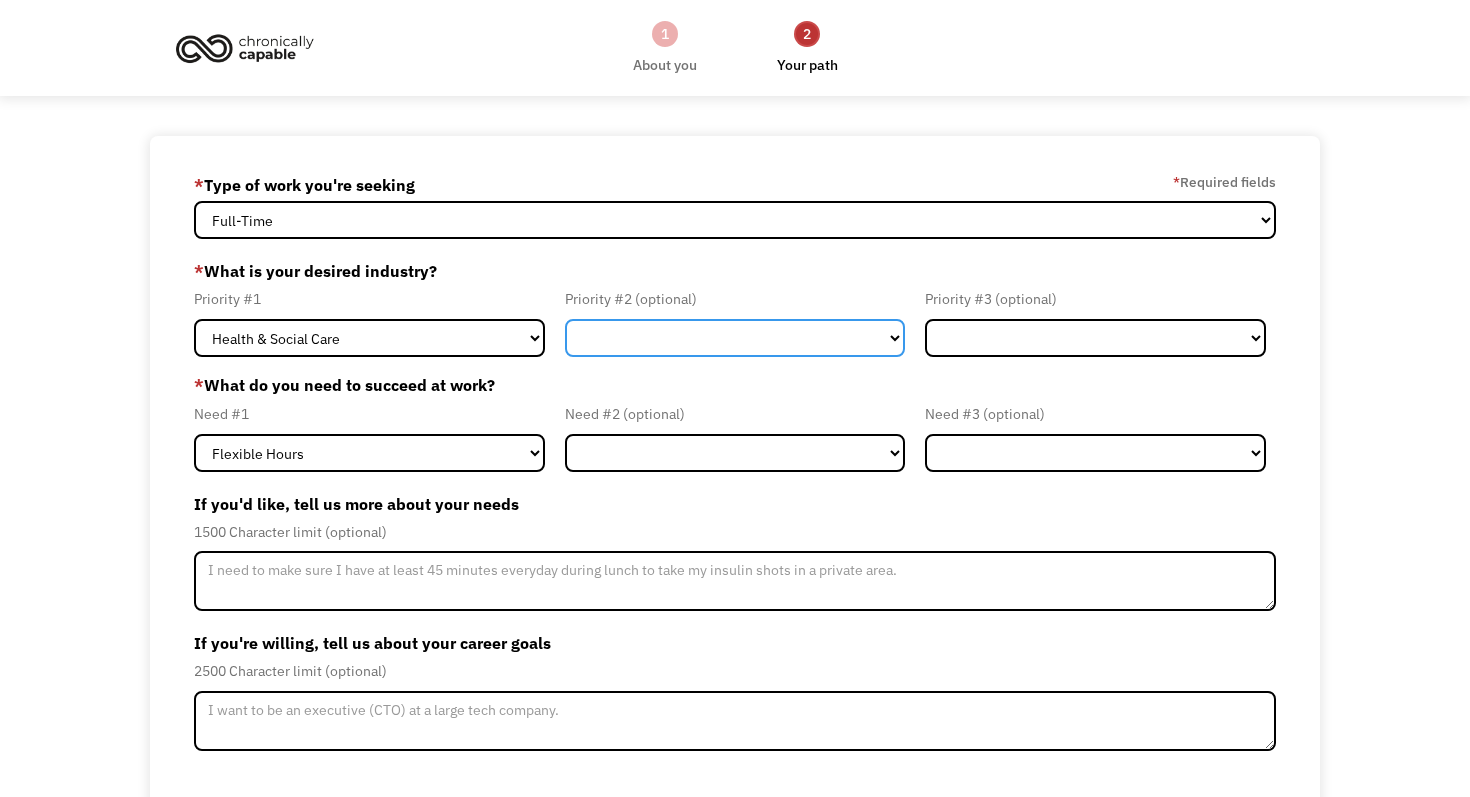 click on "Government Finance & Insurance Health & Social Care Tech & Engineering Creative & Design Administrative Education Other" at bounding box center (735, 338) 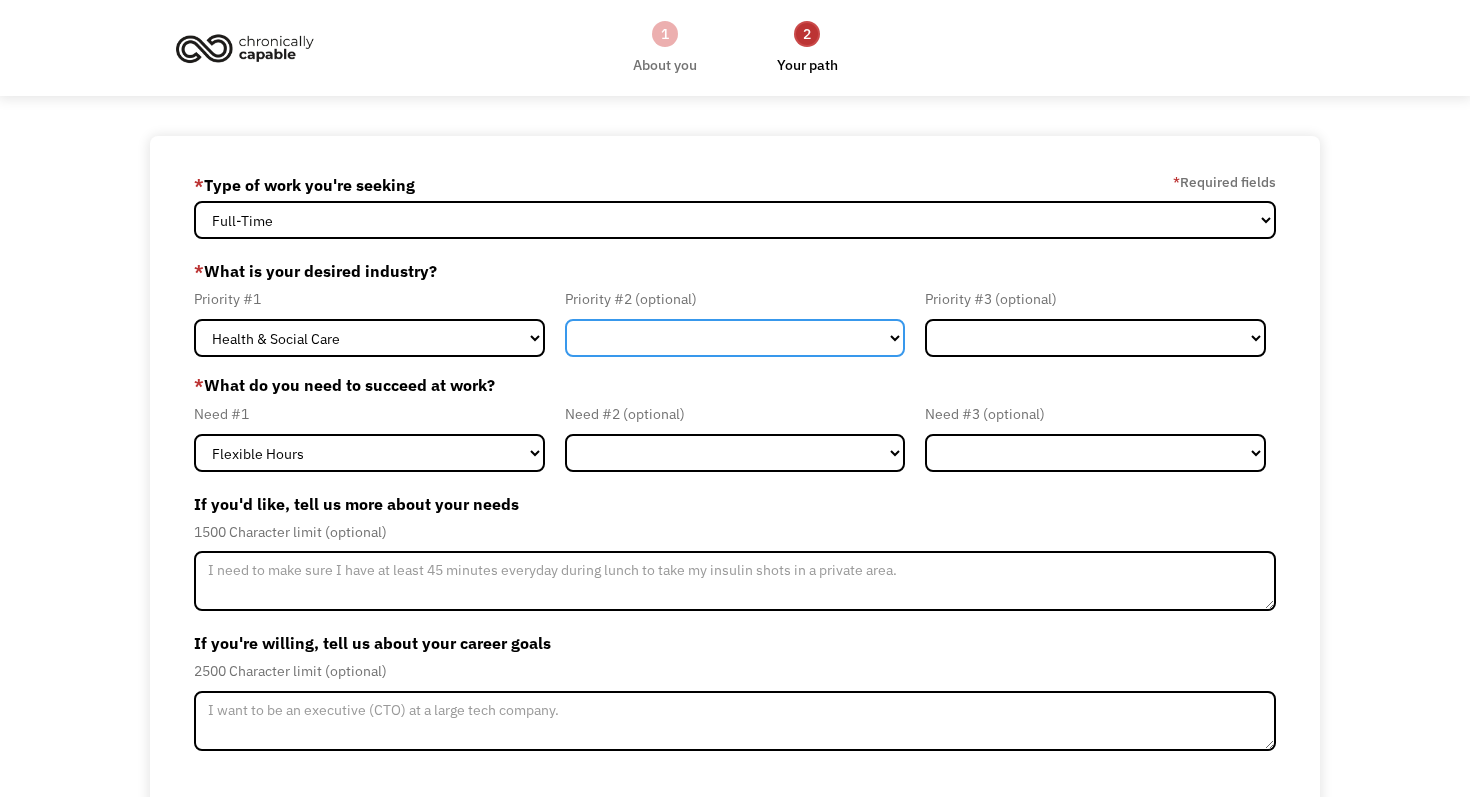 select on "Other" 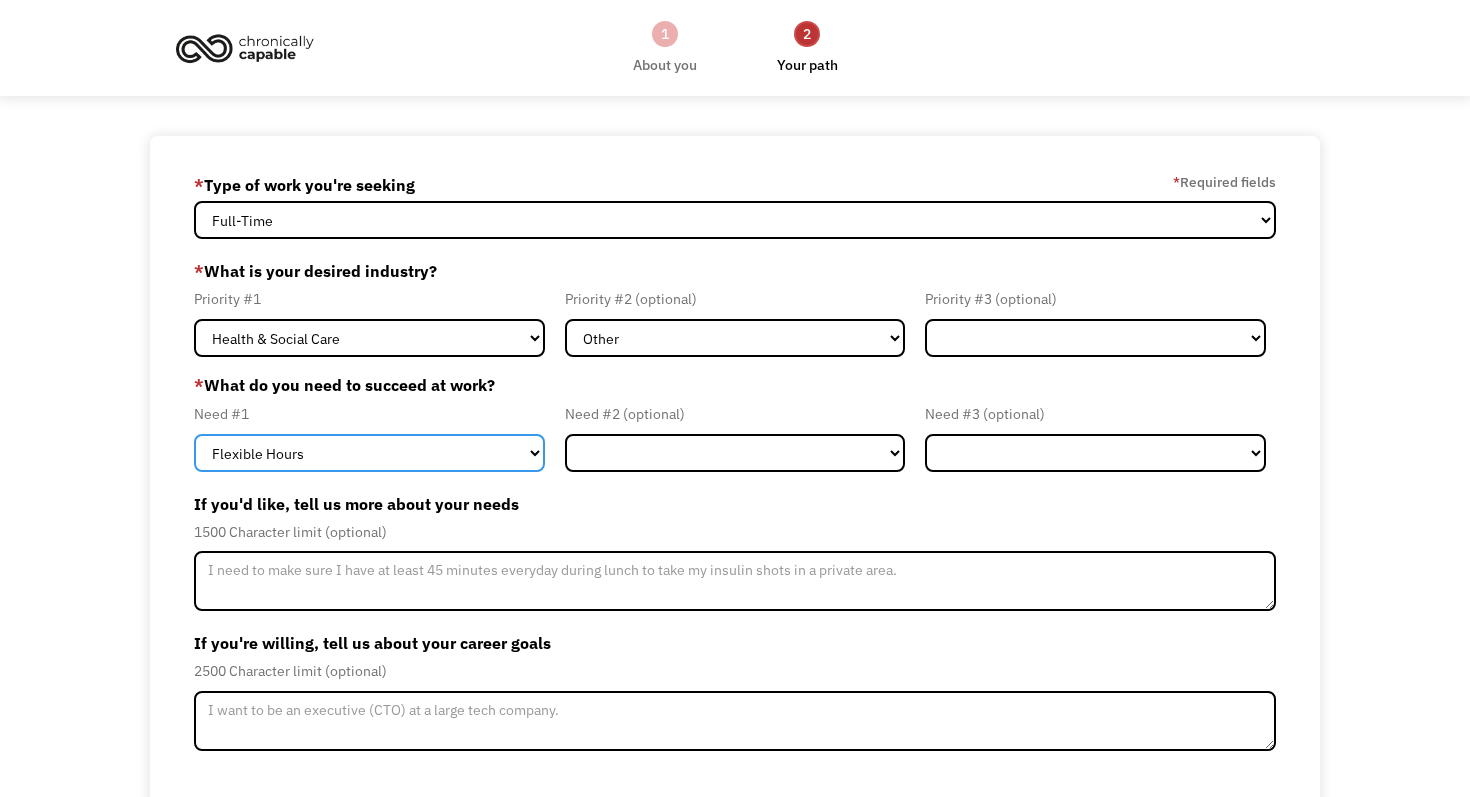 click on "Flexible Hours Remote Work Service Animal On-site Accommodations Visual Support Hearing Support Other" at bounding box center [369, 453] 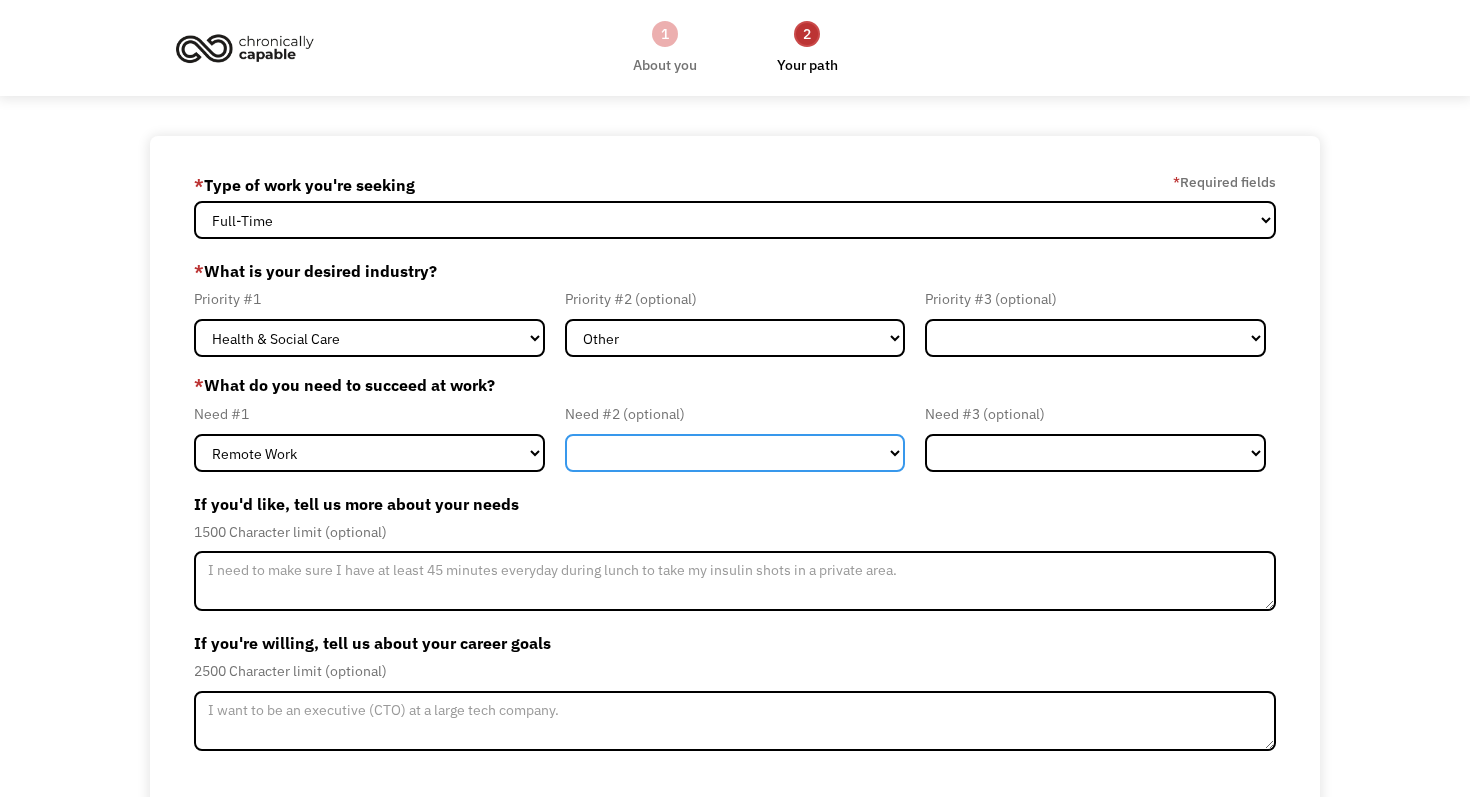 click on "Flexible Hours Remote Work Service Animal On-site Accommodations Visual Support Hearing Support Other" at bounding box center [735, 453] 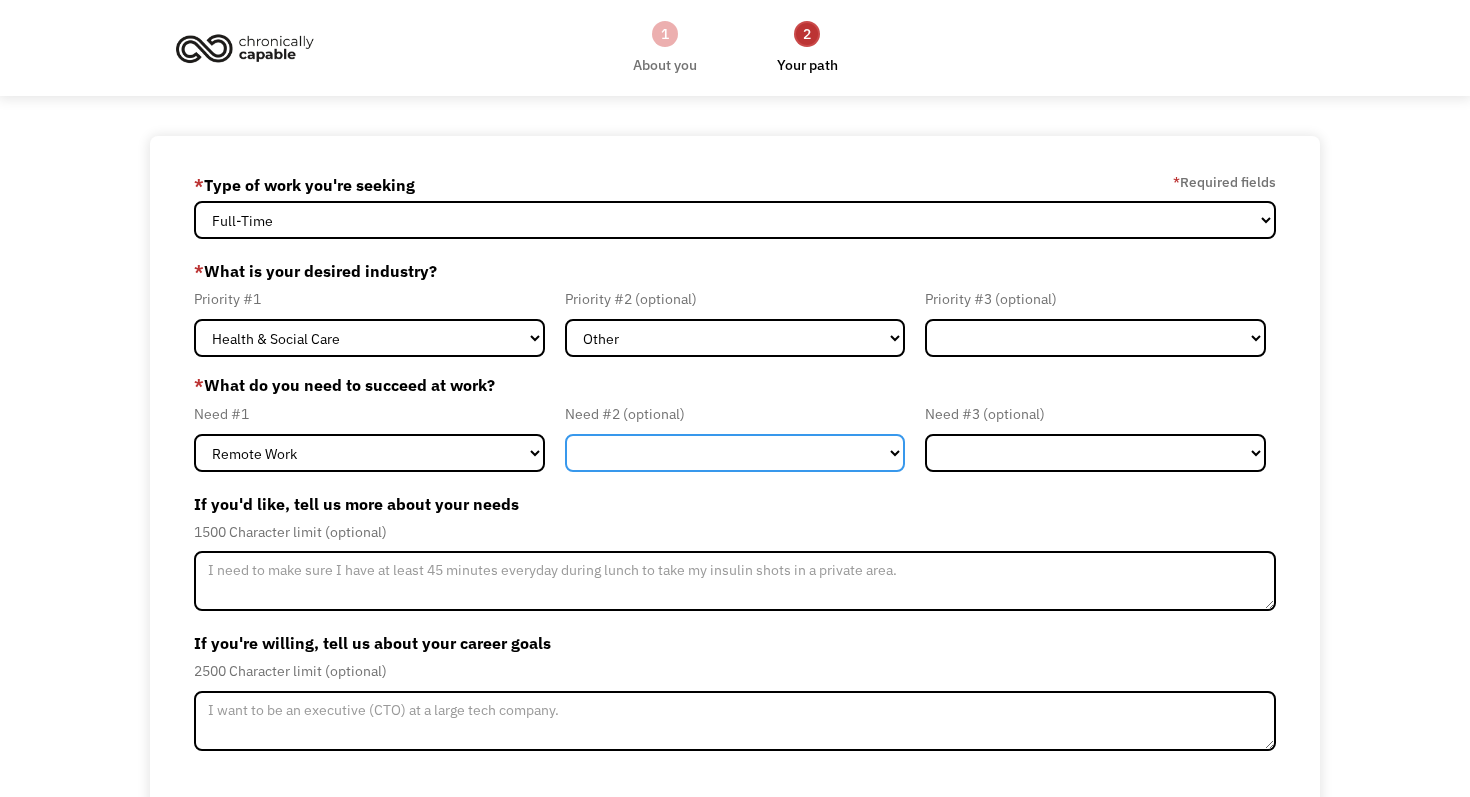 select on "Flexible Hours" 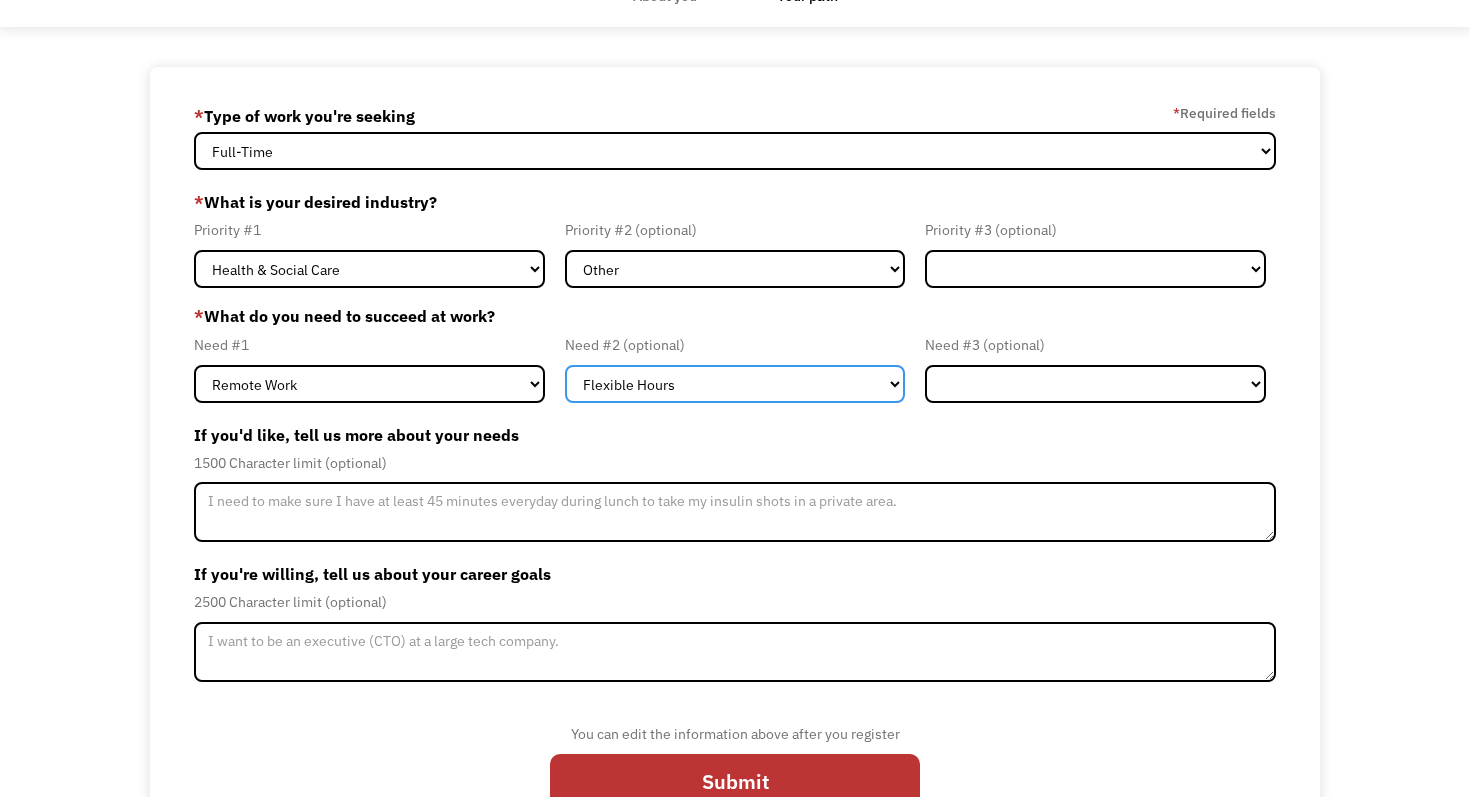 scroll, scrollTop: 117, scrollLeft: 0, axis: vertical 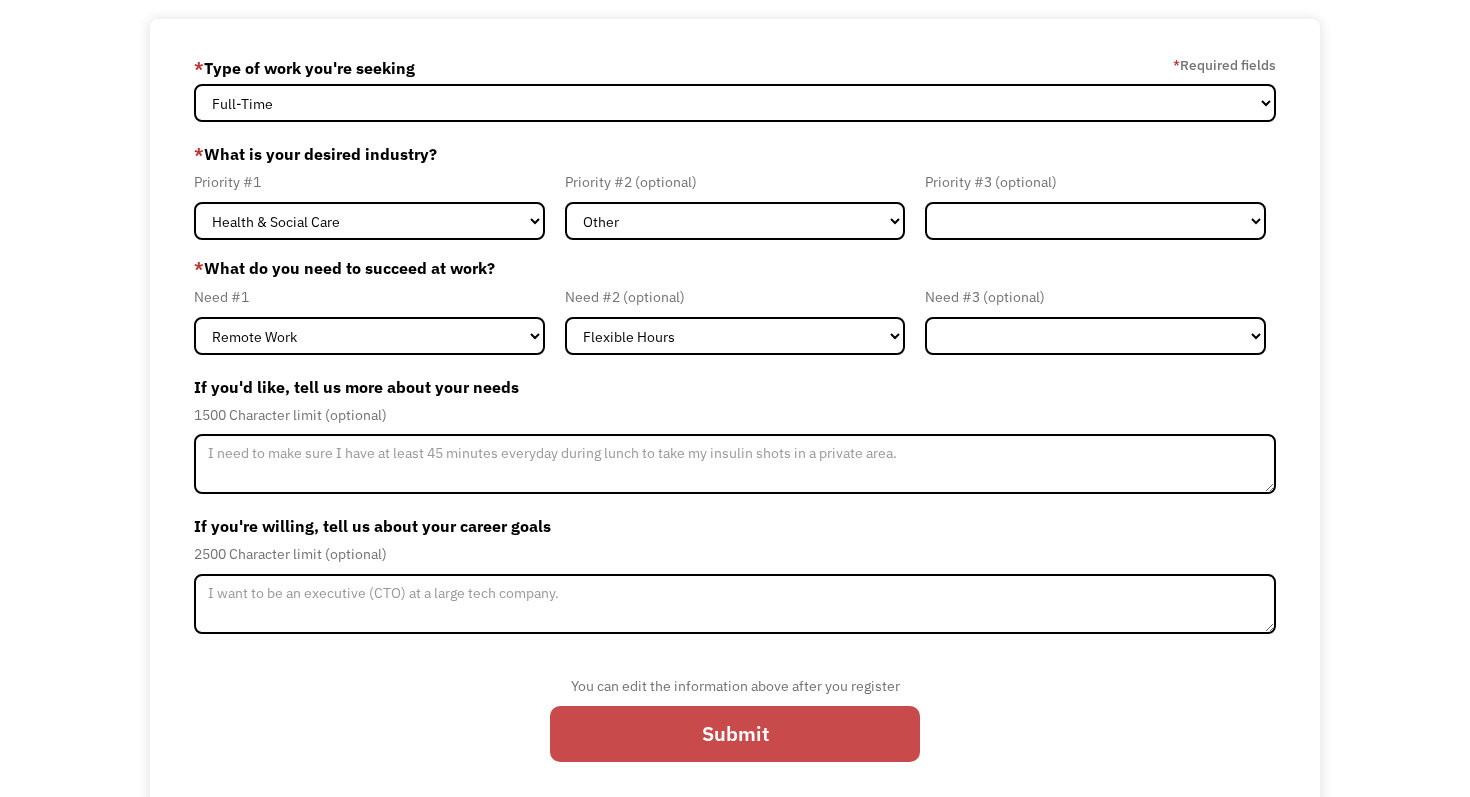 click on "Submit" at bounding box center (735, 734) 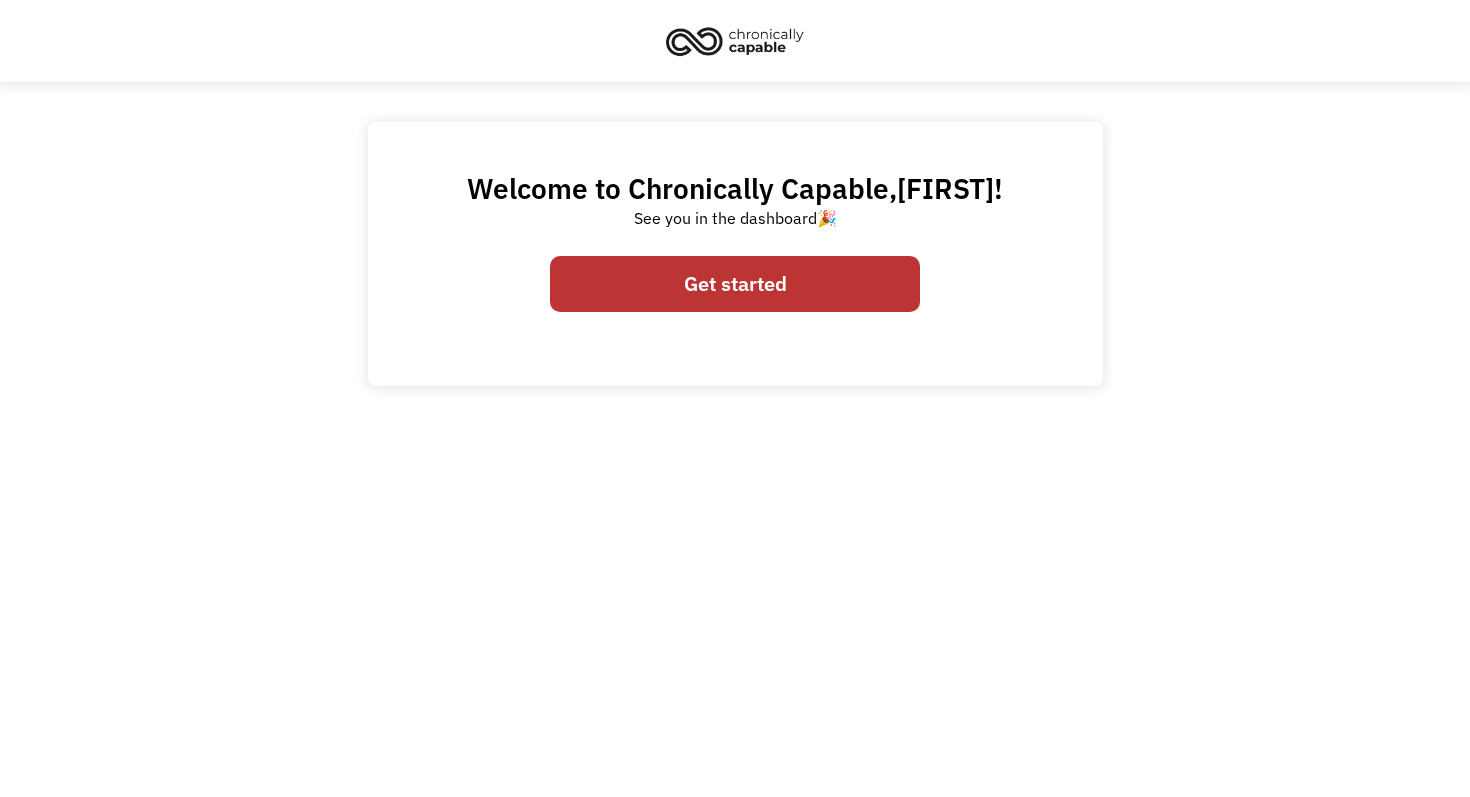 scroll, scrollTop: 0, scrollLeft: 0, axis: both 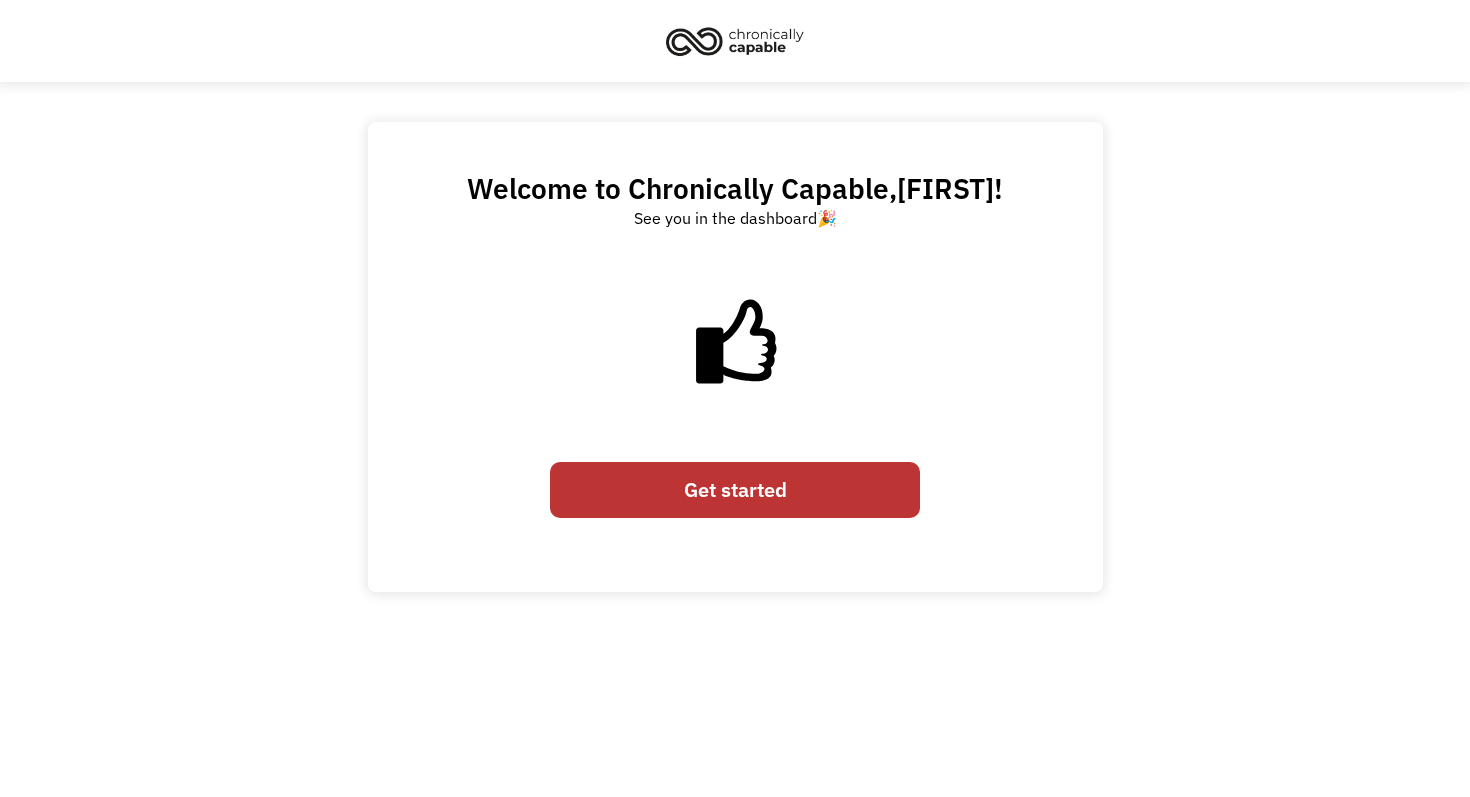 click on "Get started" at bounding box center [735, 490] 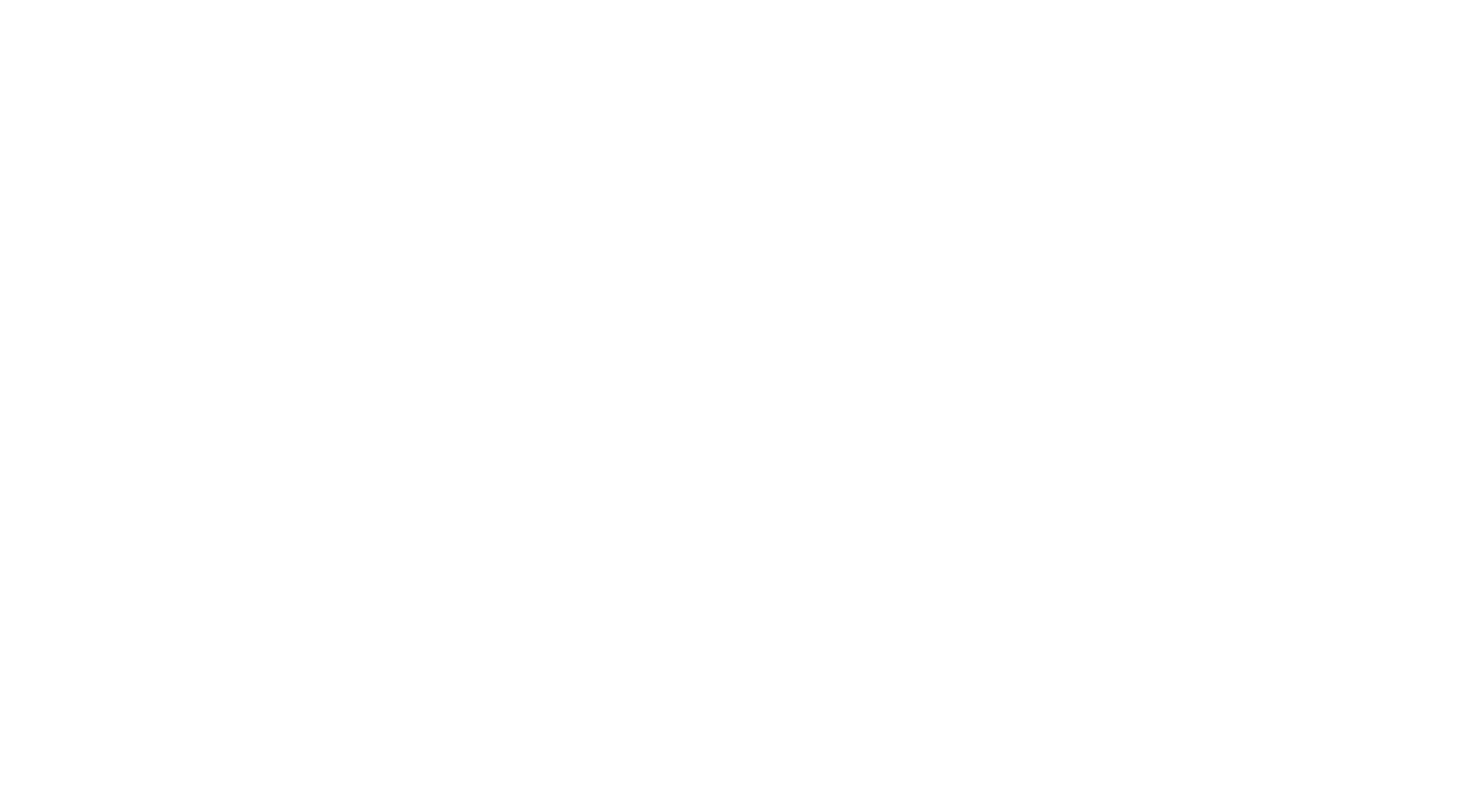 scroll, scrollTop: 0, scrollLeft: 0, axis: both 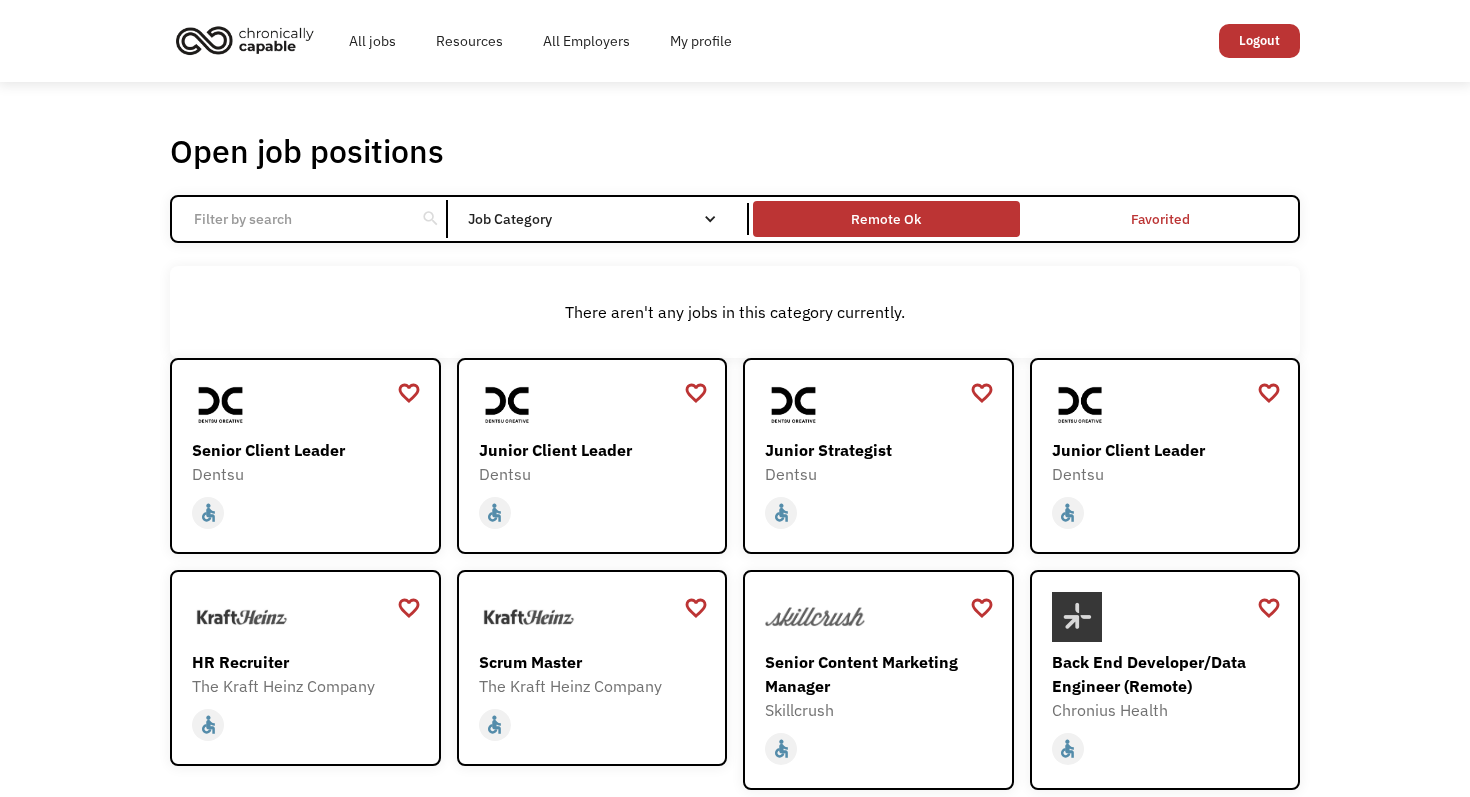 click on "Remote Ok" at bounding box center [886, 219] 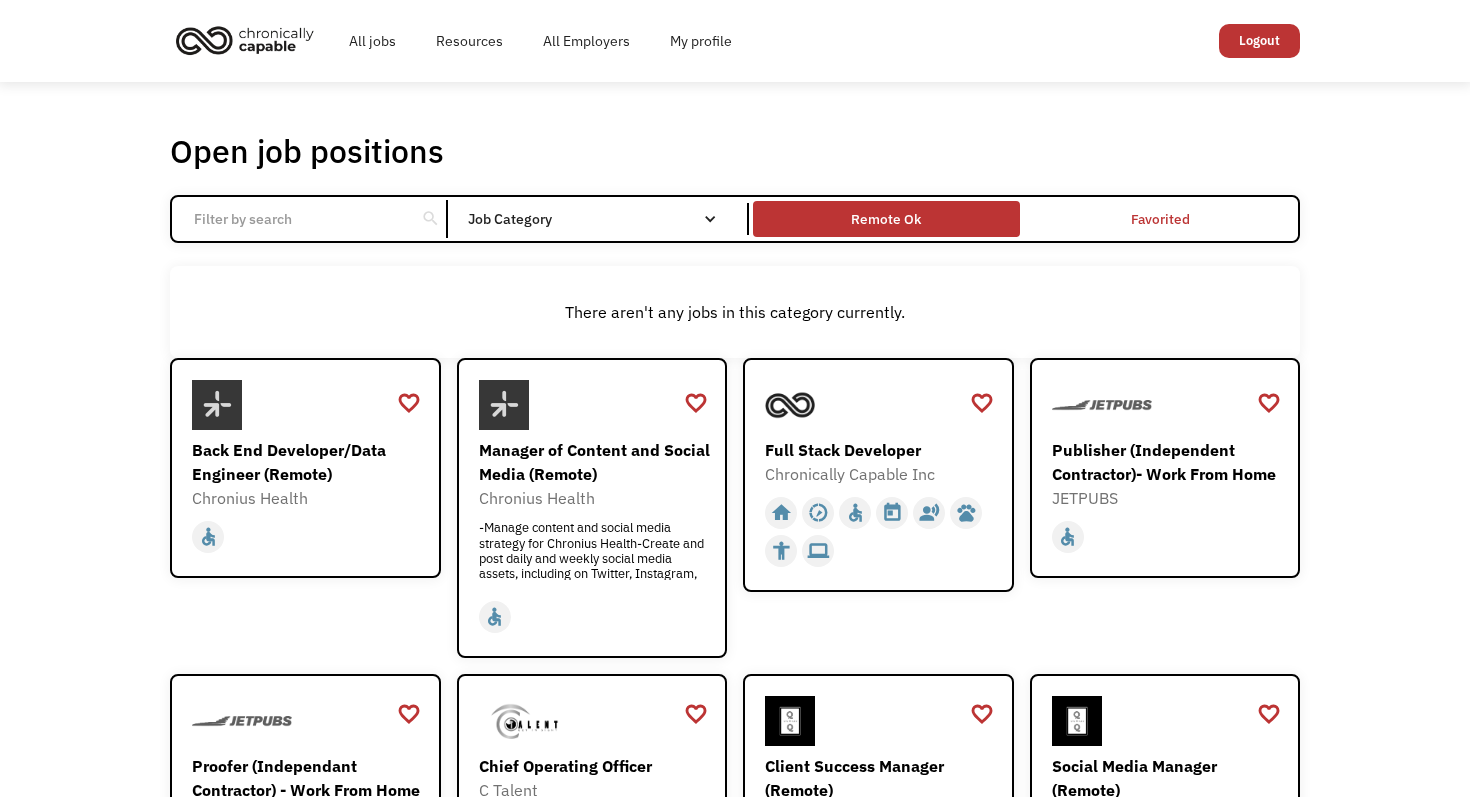 click on "Remote Ok" at bounding box center (886, 219) 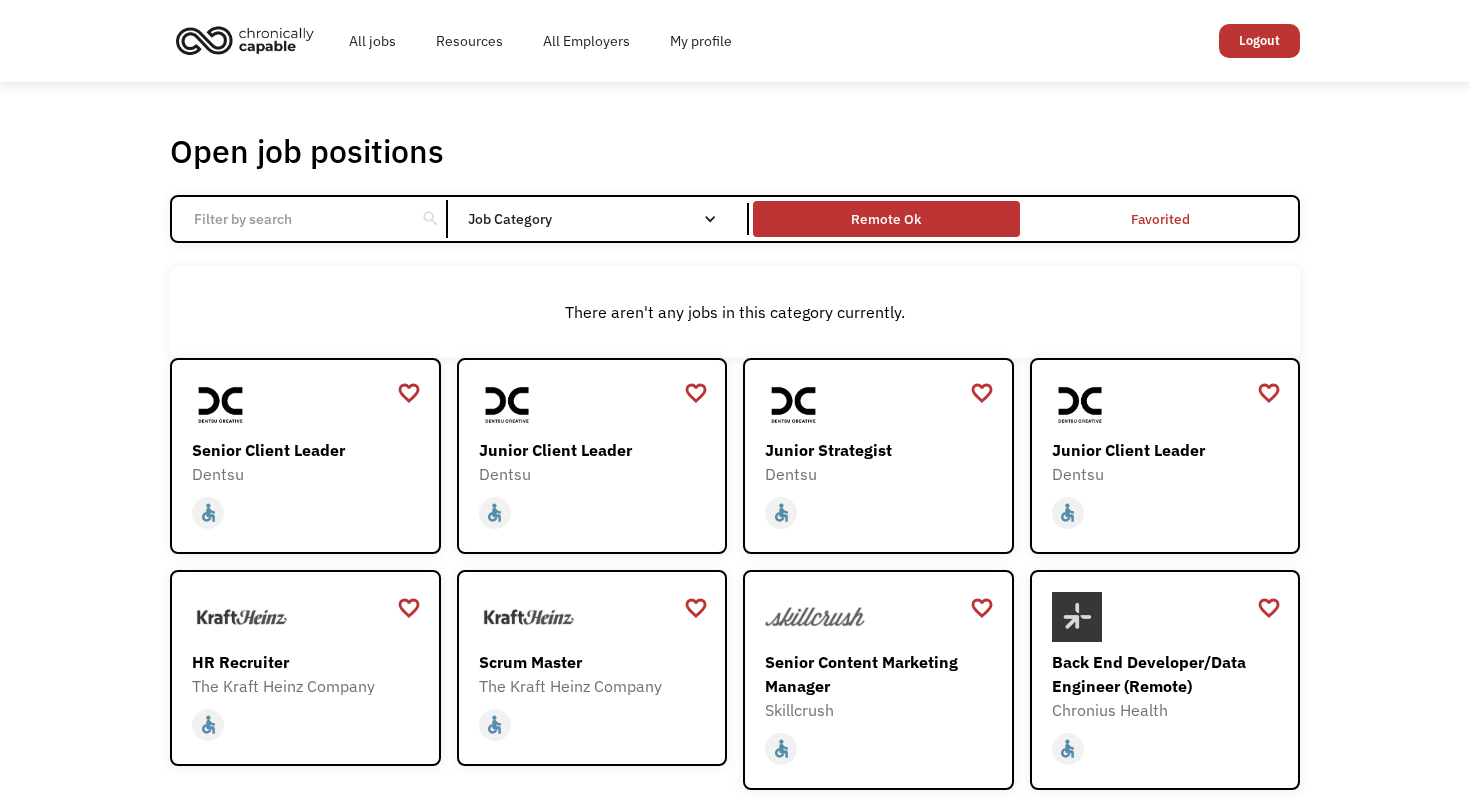 click on "Remote Ok" at bounding box center [886, 219] 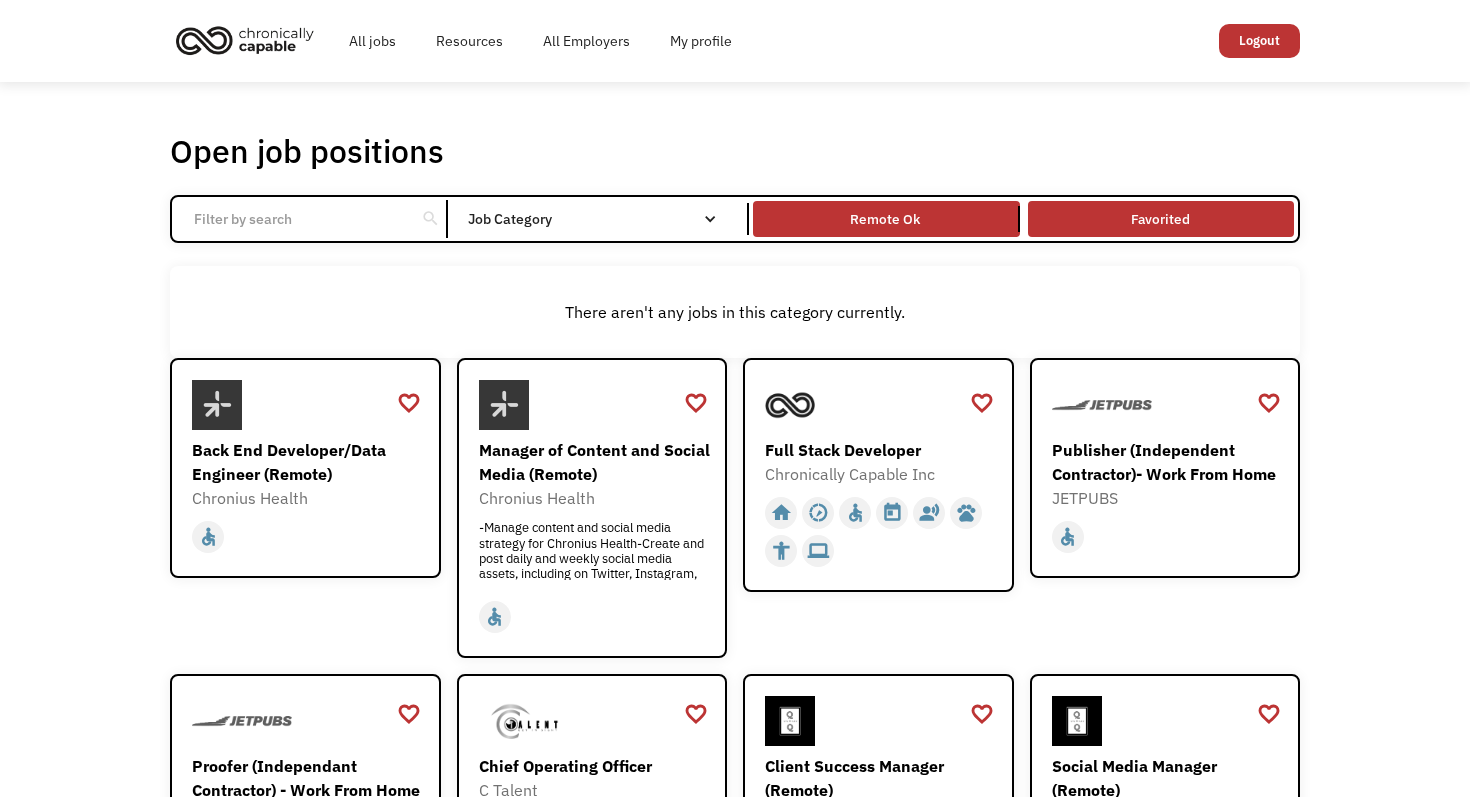 click on "Favorited" at bounding box center [1161, 219] 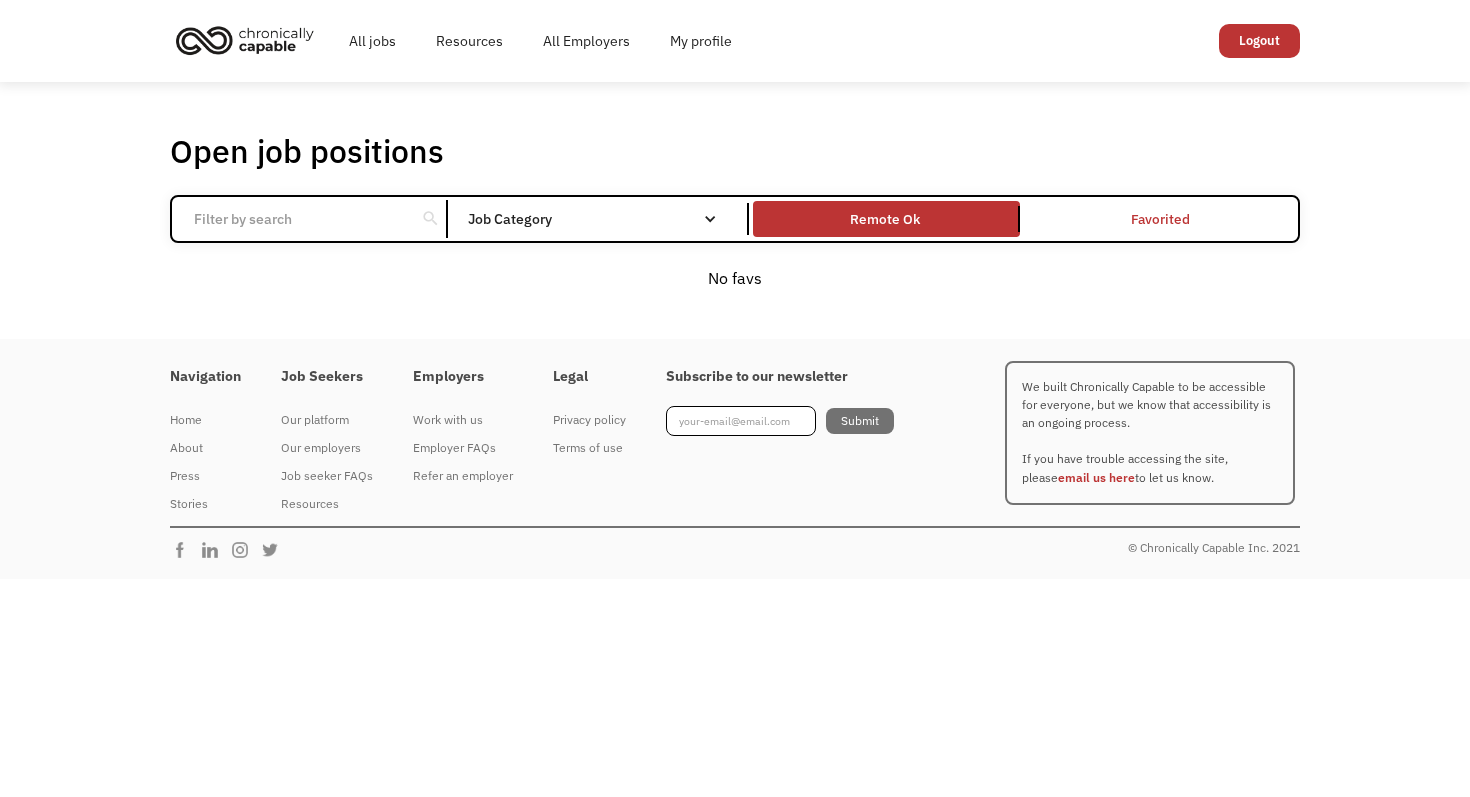 click on "Favorited" at bounding box center [1161, 219] 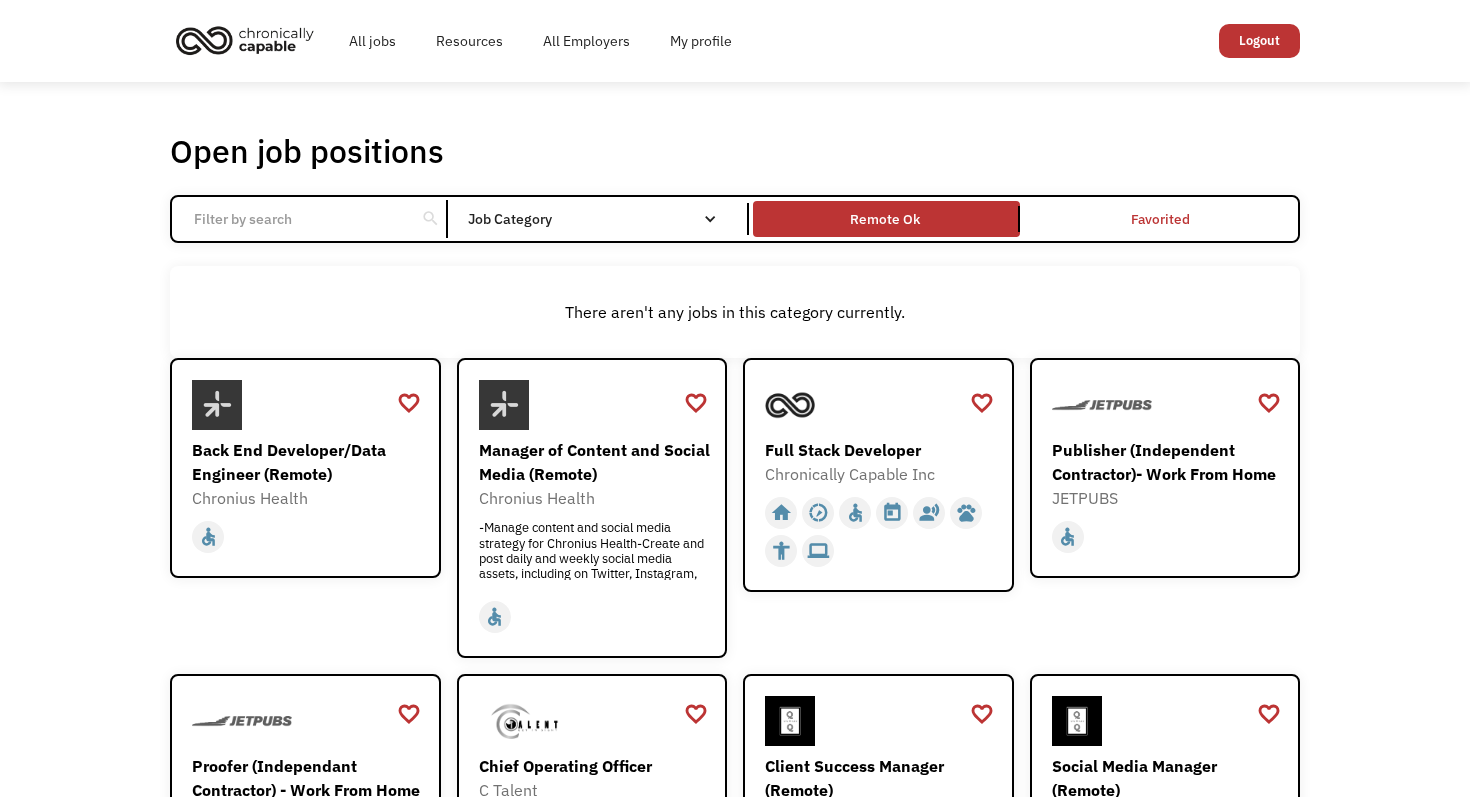 click at bounding box center (293, 219) 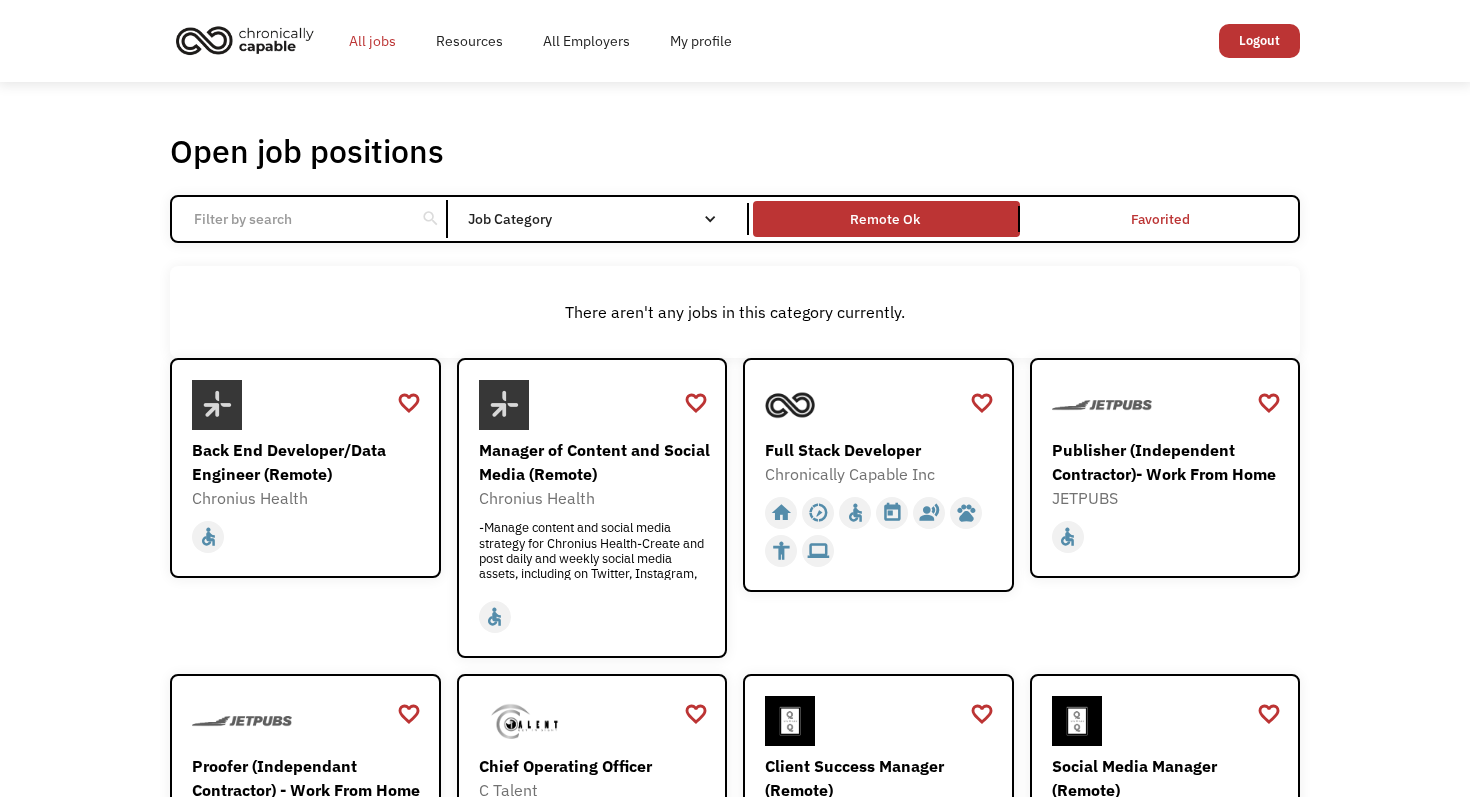 click on "All jobs" at bounding box center [372, 41] 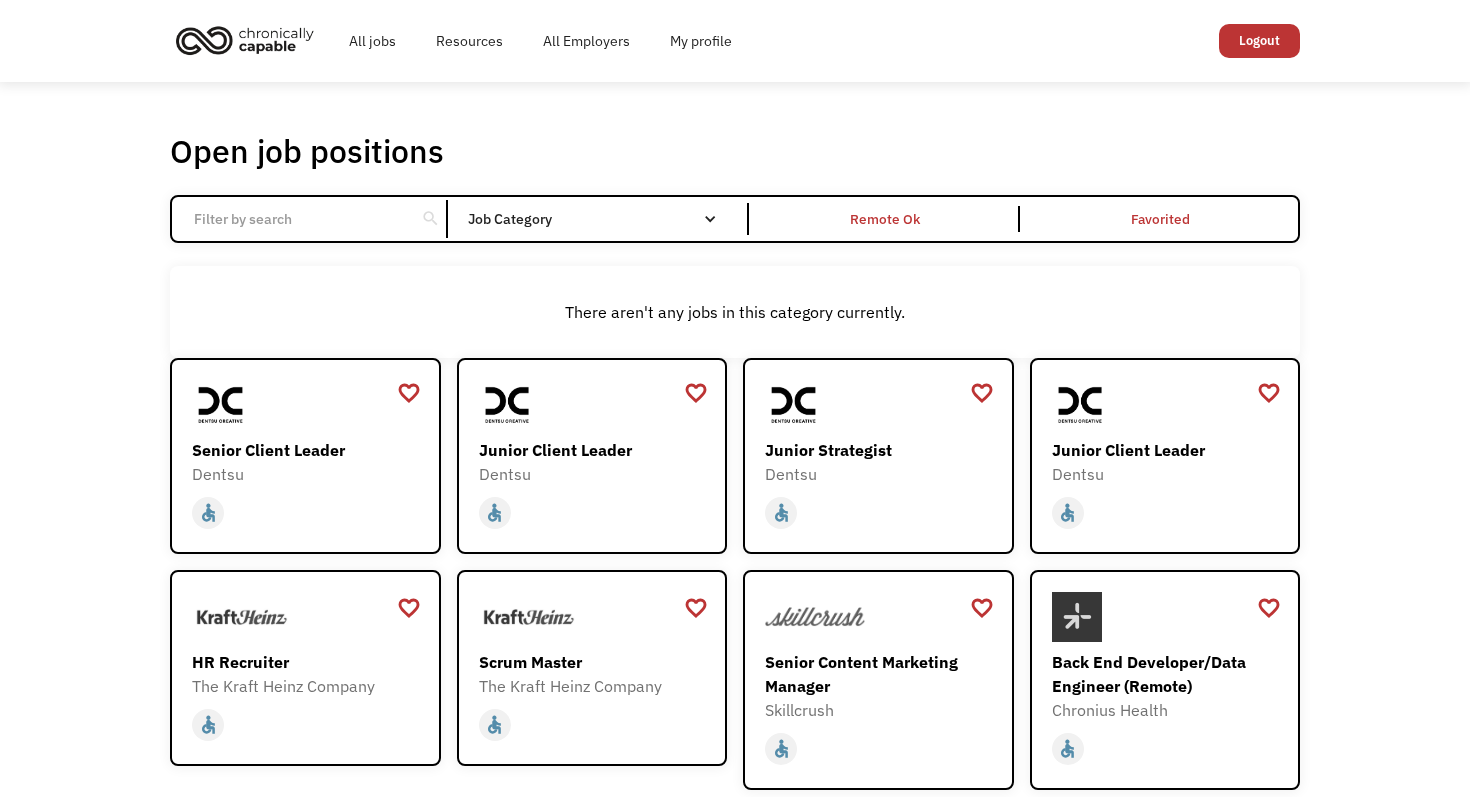 scroll, scrollTop: 0, scrollLeft: 0, axis: both 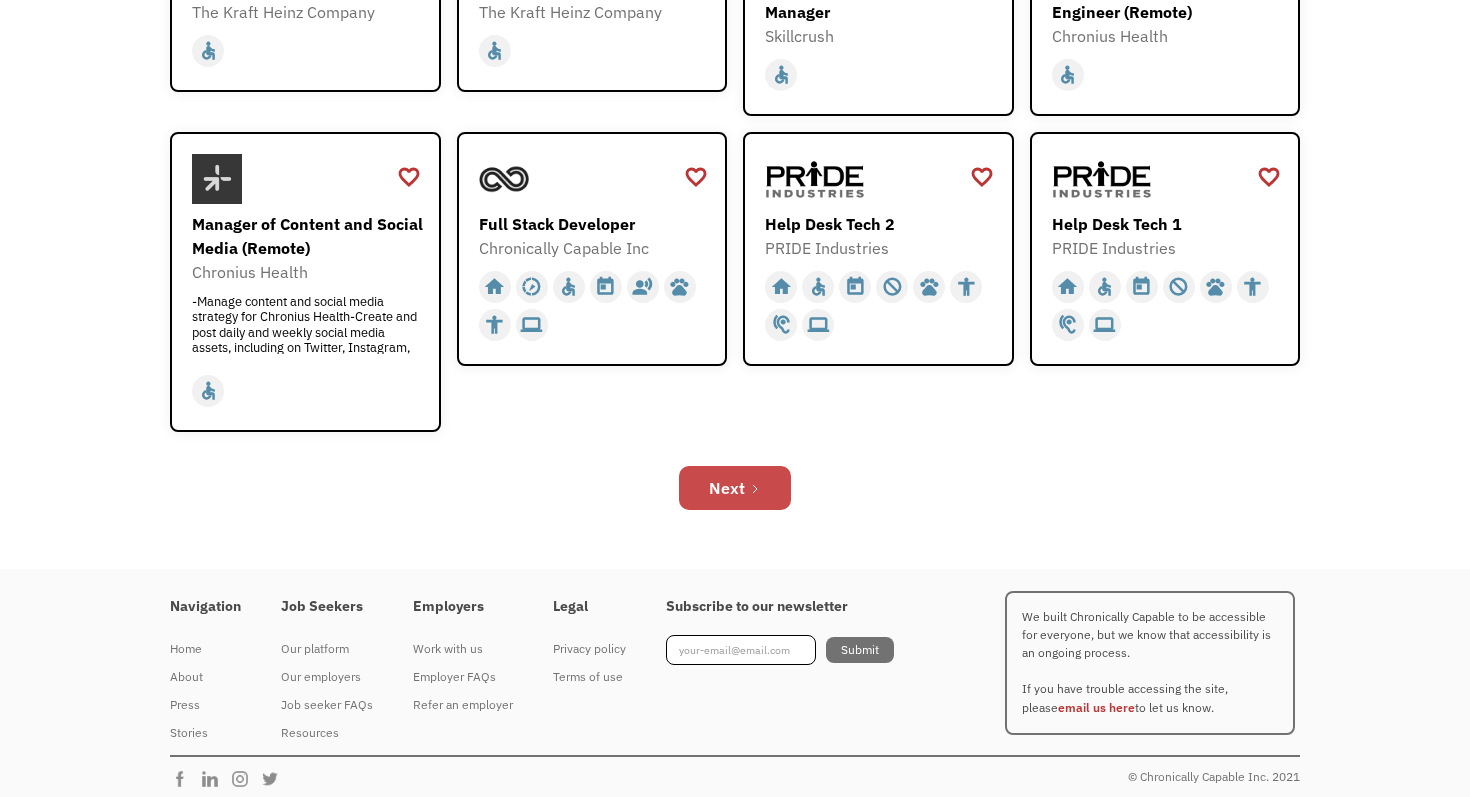 click on "Next" at bounding box center [727, 488] 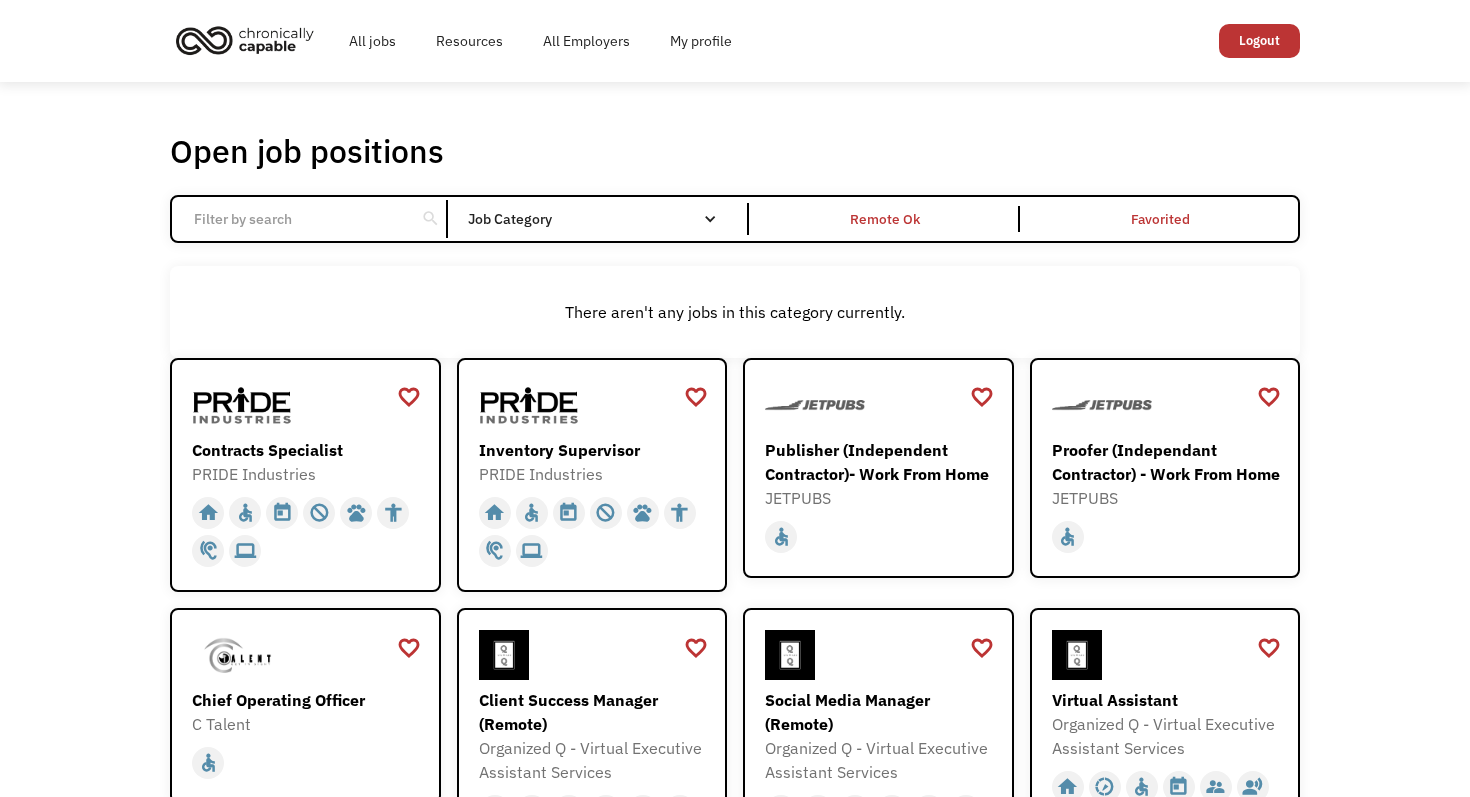 scroll, scrollTop: 0, scrollLeft: 0, axis: both 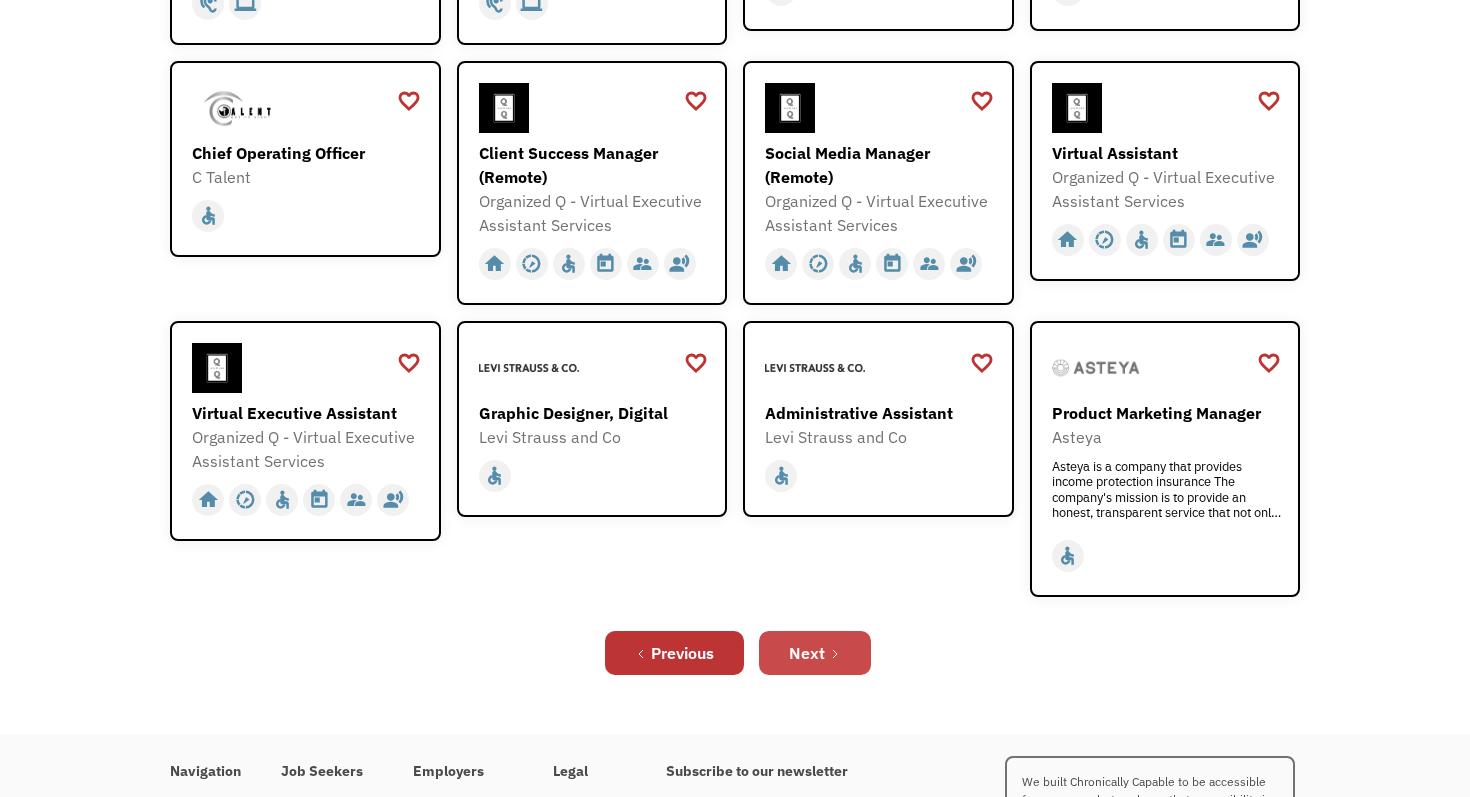 click on "Next" at bounding box center [815, 653] 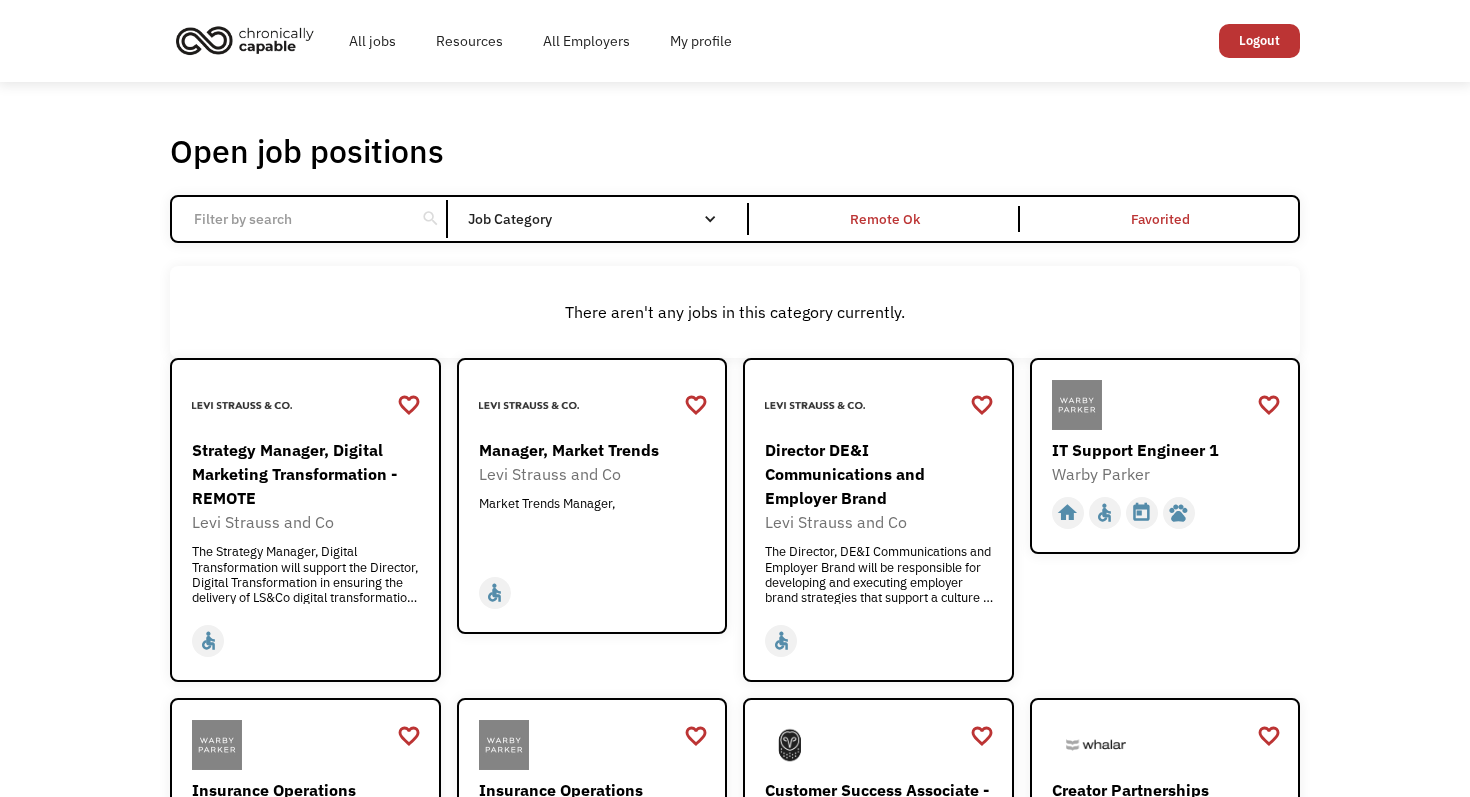 scroll, scrollTop: 0, scrollLeft: 0, axis: both 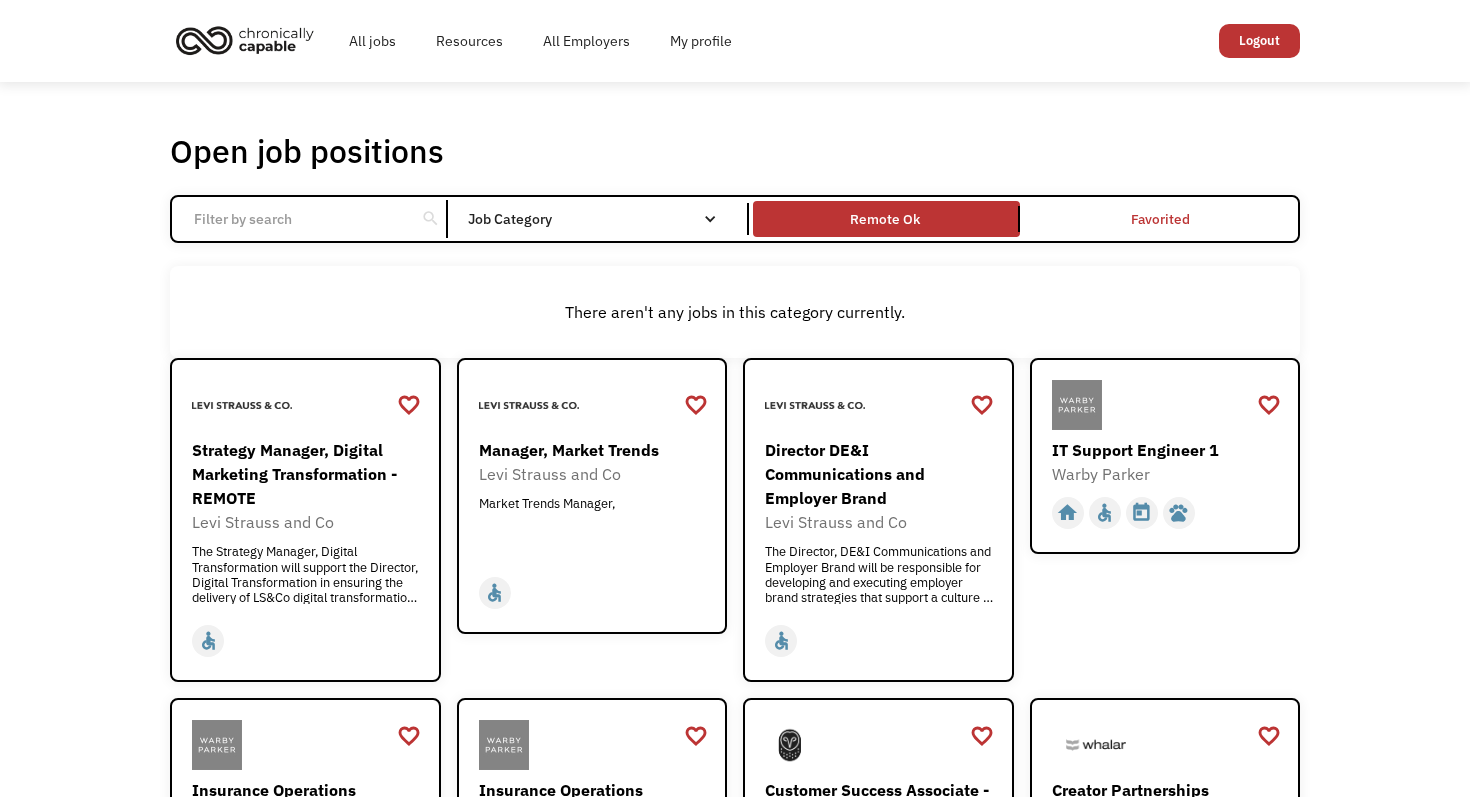 click on "Remote Ok" at bounding box center (886, 219) 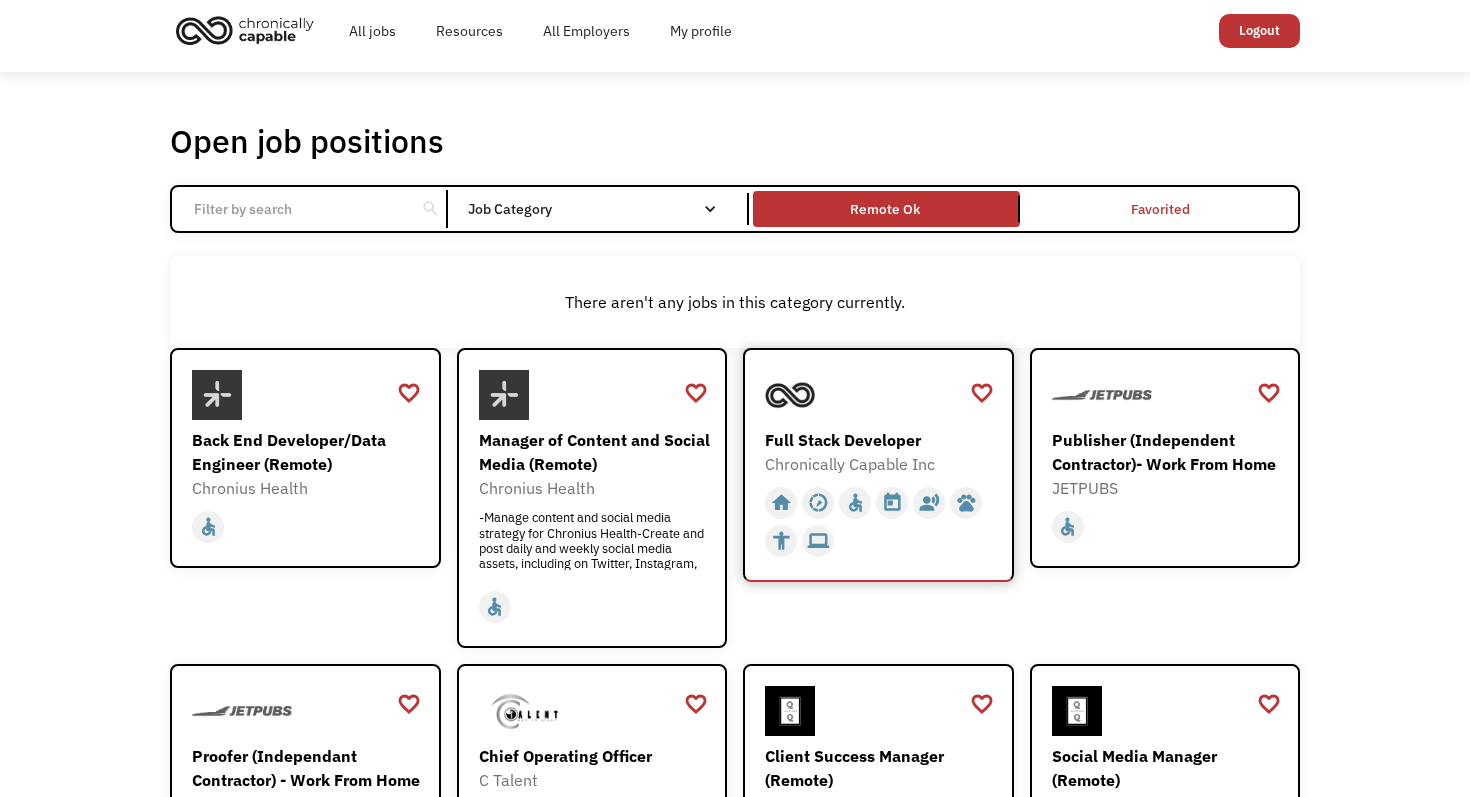 scroll, scrollTop: 0, scrollLeft: 0, axis: both 